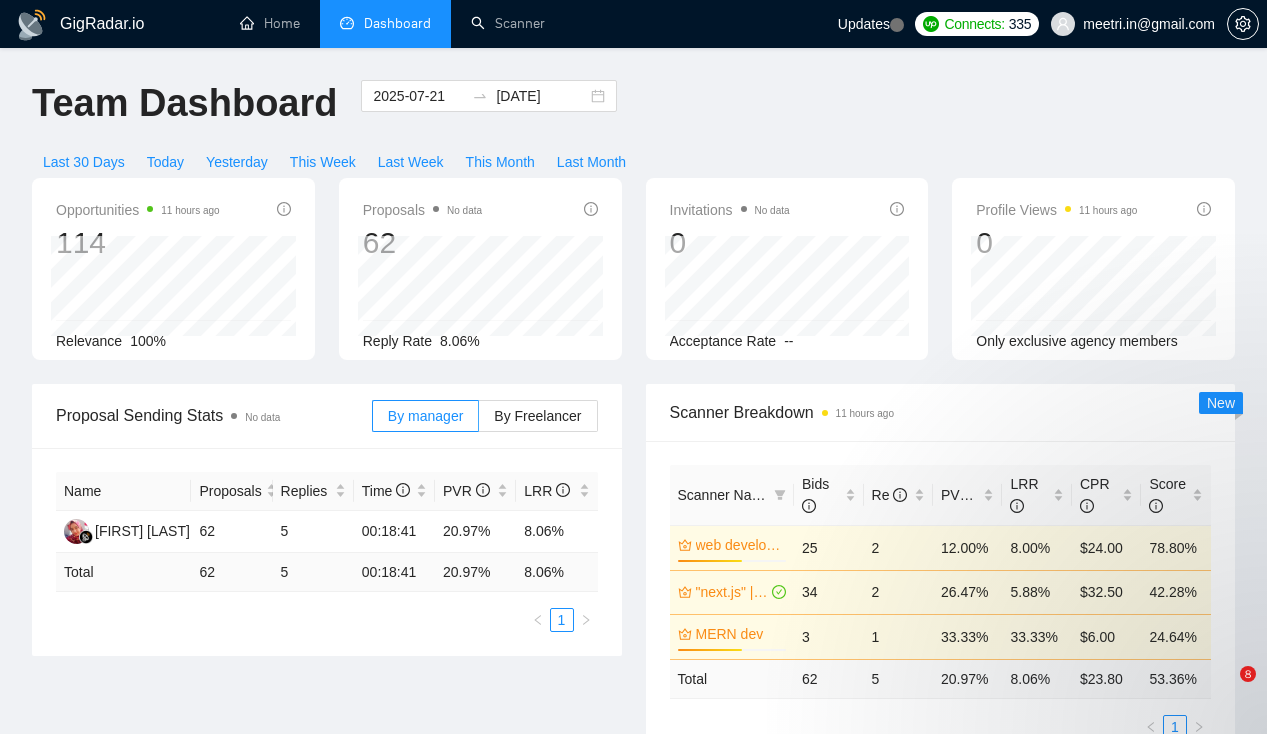 scroll, scrollTop: 0, scrollLeft: 0, axis: both 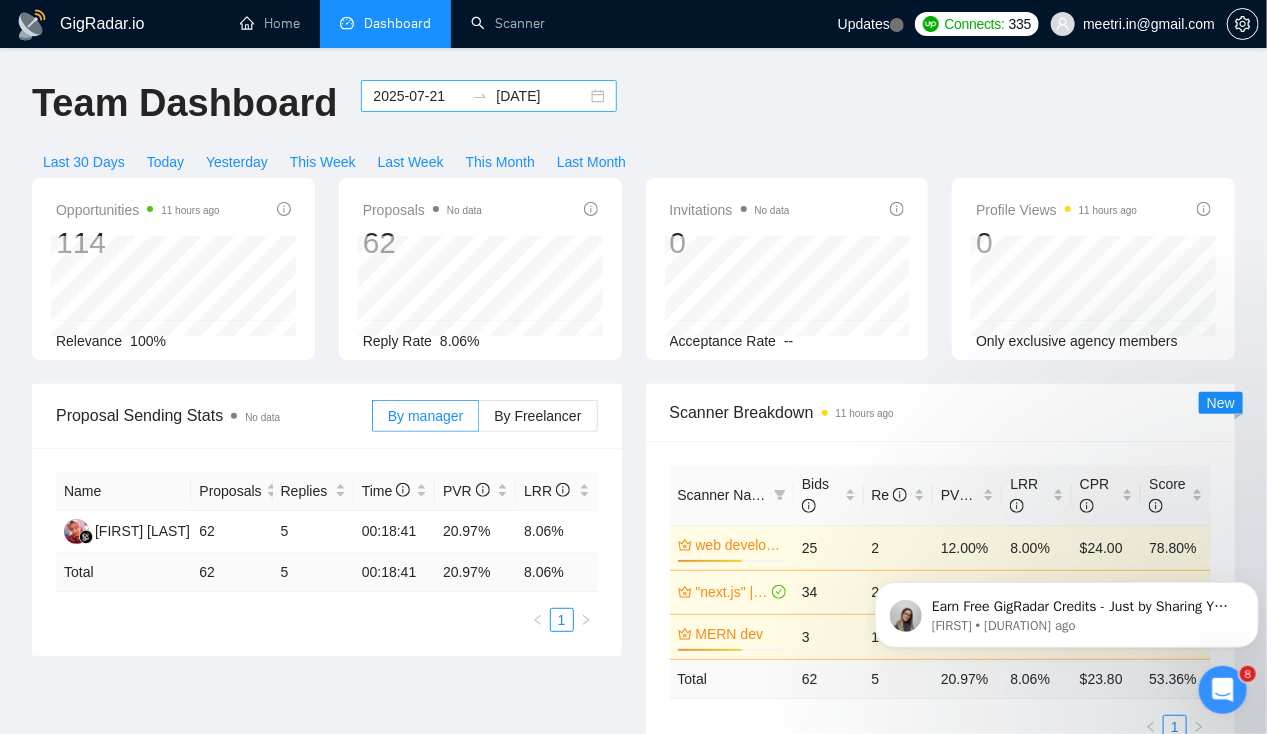 click on "2025-07-21 2025-08-08" at bounding box center (489, 96) 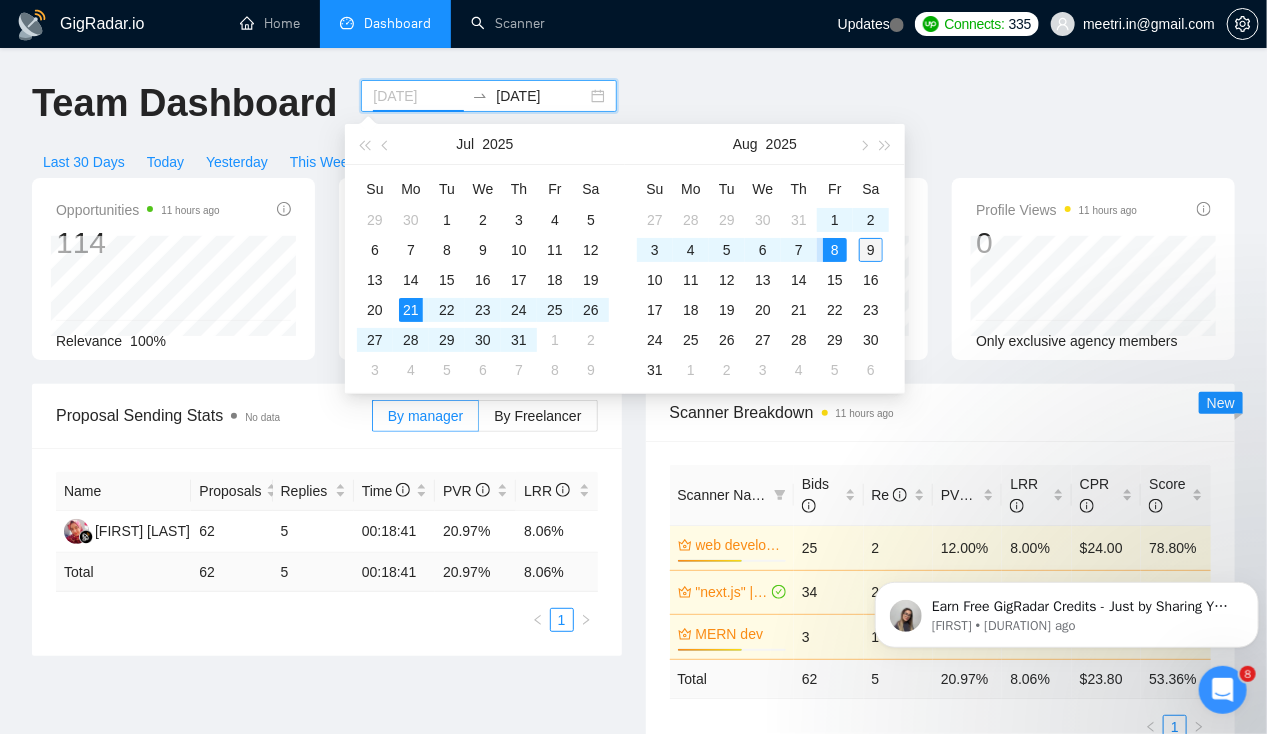 type on "2025-08-09" 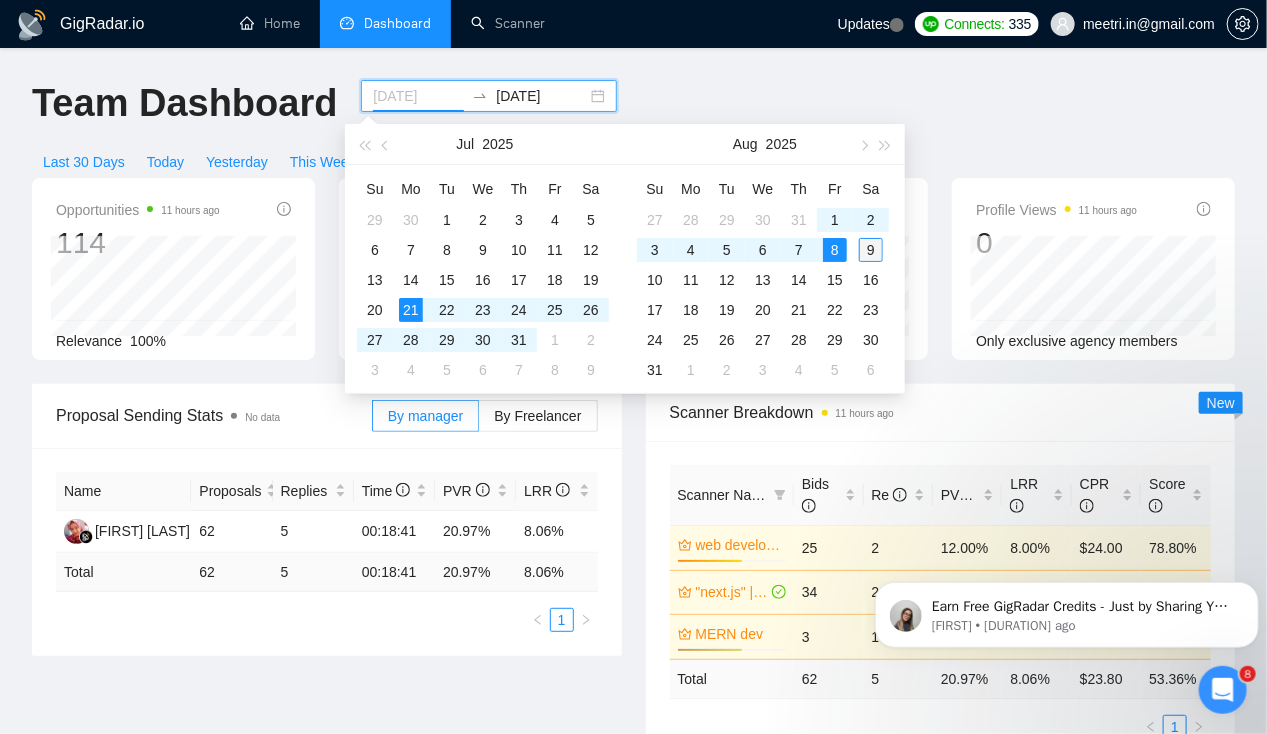 click on "9" at bounding box center [871, 250] 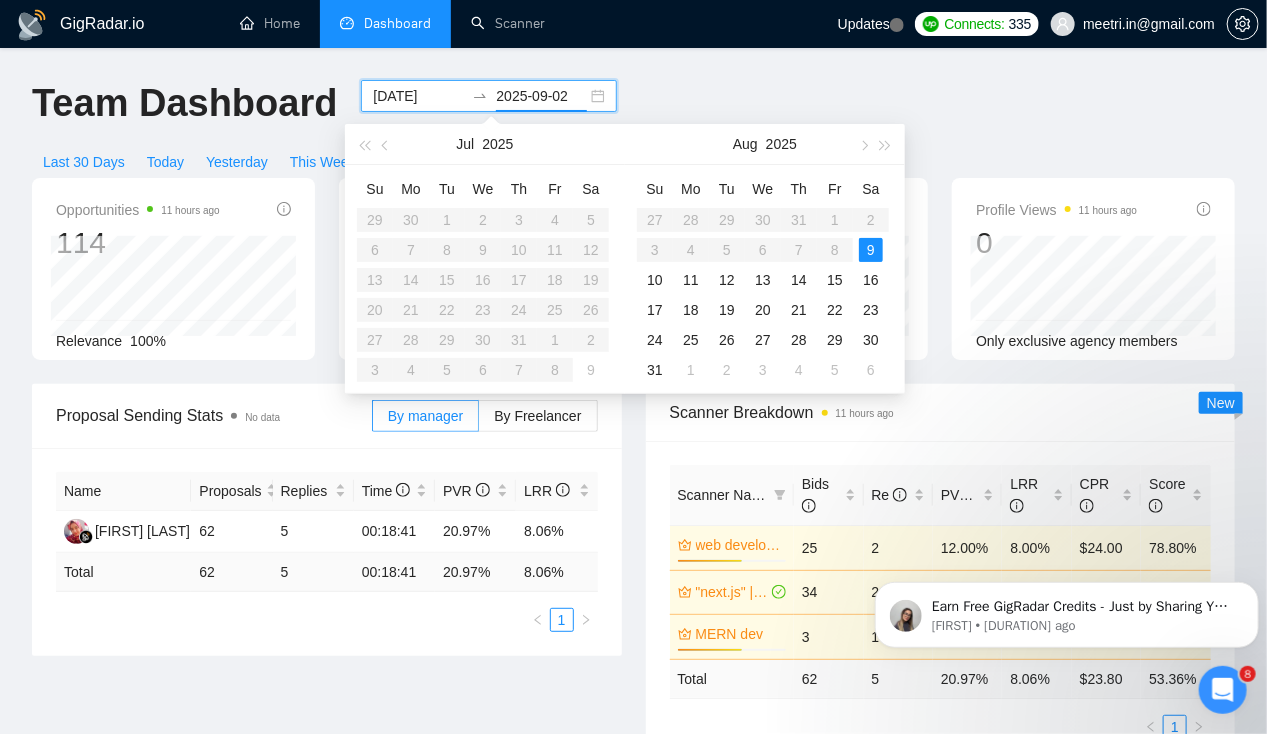 type on "2025-09-01" 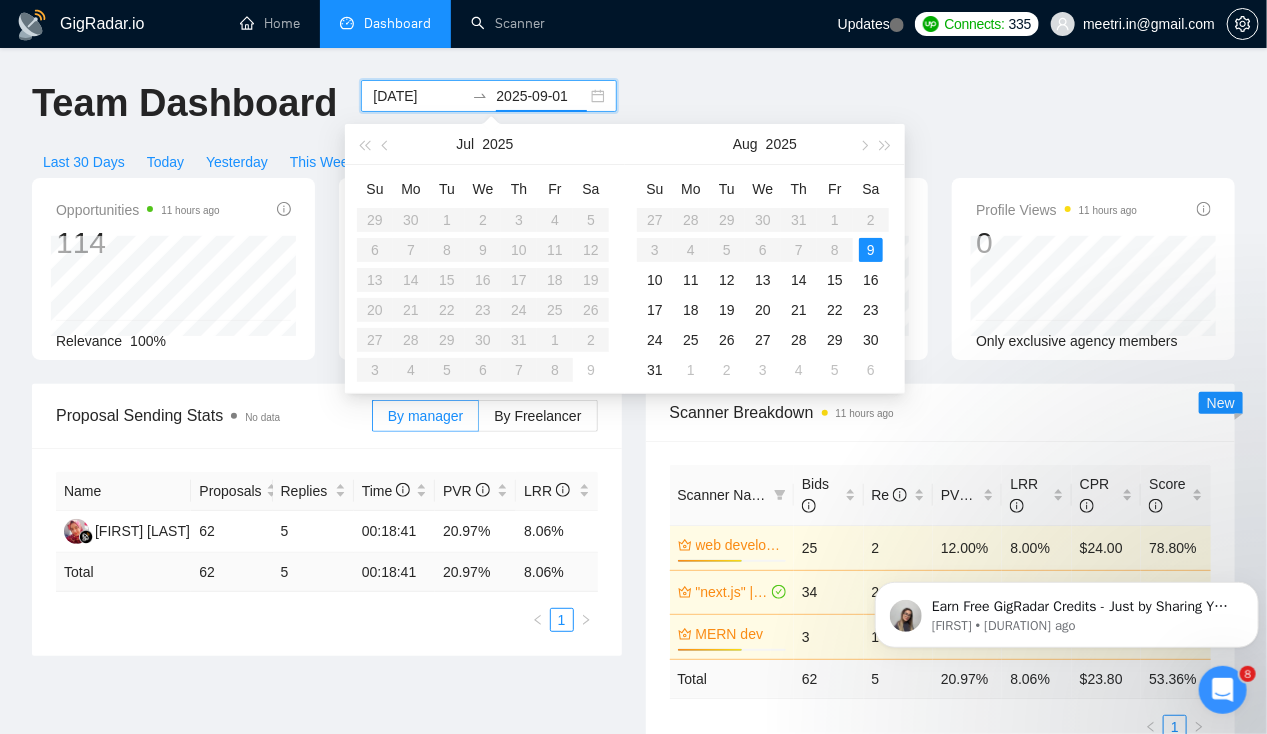 type 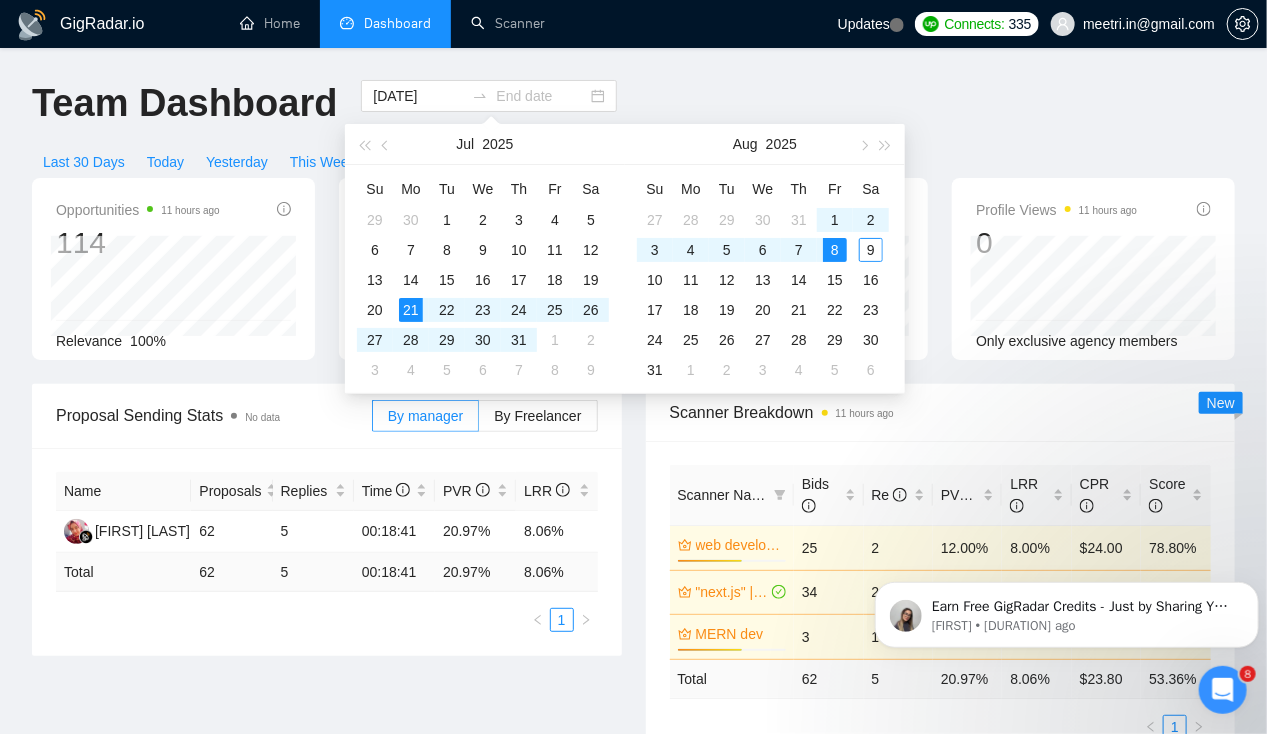 click on "Scanner Breakdown 11 hours ago Scanner Name Bids   Re   PVR   LRR   CPR   Score   web developmnet 59% 25 2 12.00% 8.00% $24.00 78.80% "next.js" | "next js 34 2 26.47% 5.88% $32.50 42.28% MERN dev 59% 3 1 33.33% 33.33% $6.00 24.64% Total 62 5 20.97 % 8.06 % $ 23.80 53.36 % 1 New" at bounding box center [941, 573] 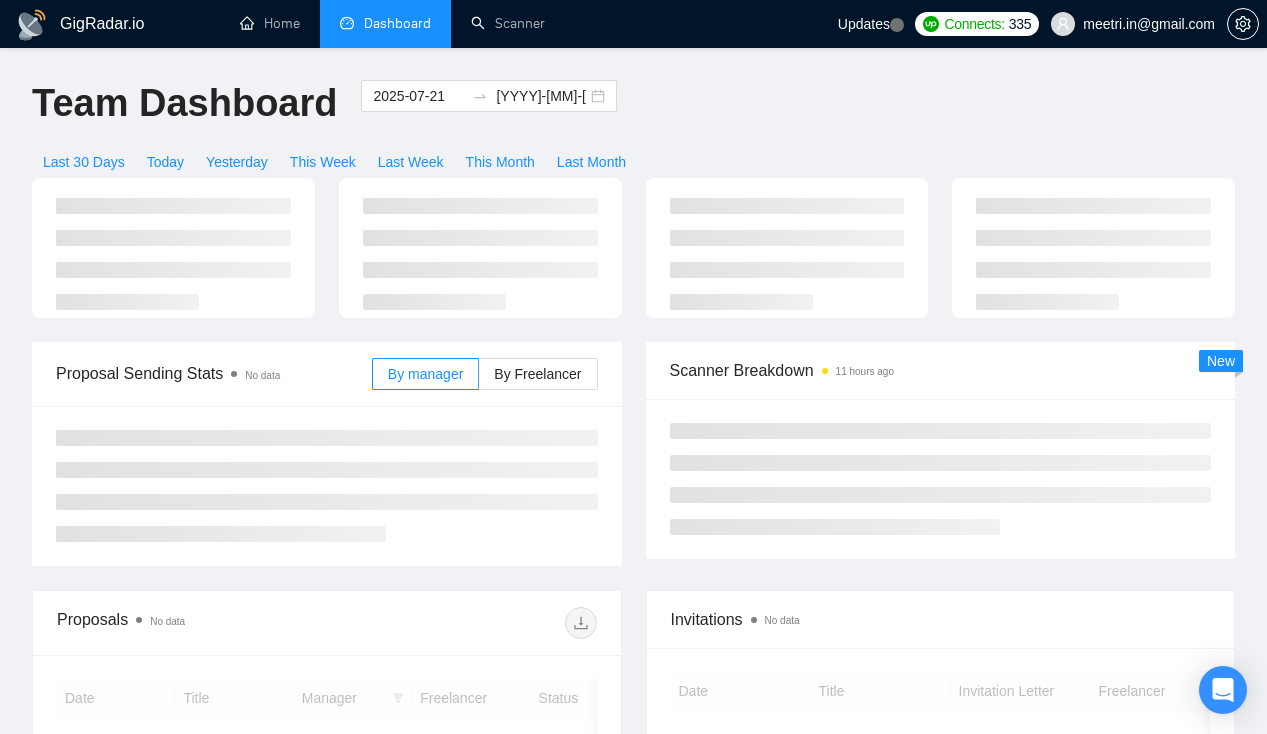scroll, scrollTop: 0, scrollLeft: 0, axis: both 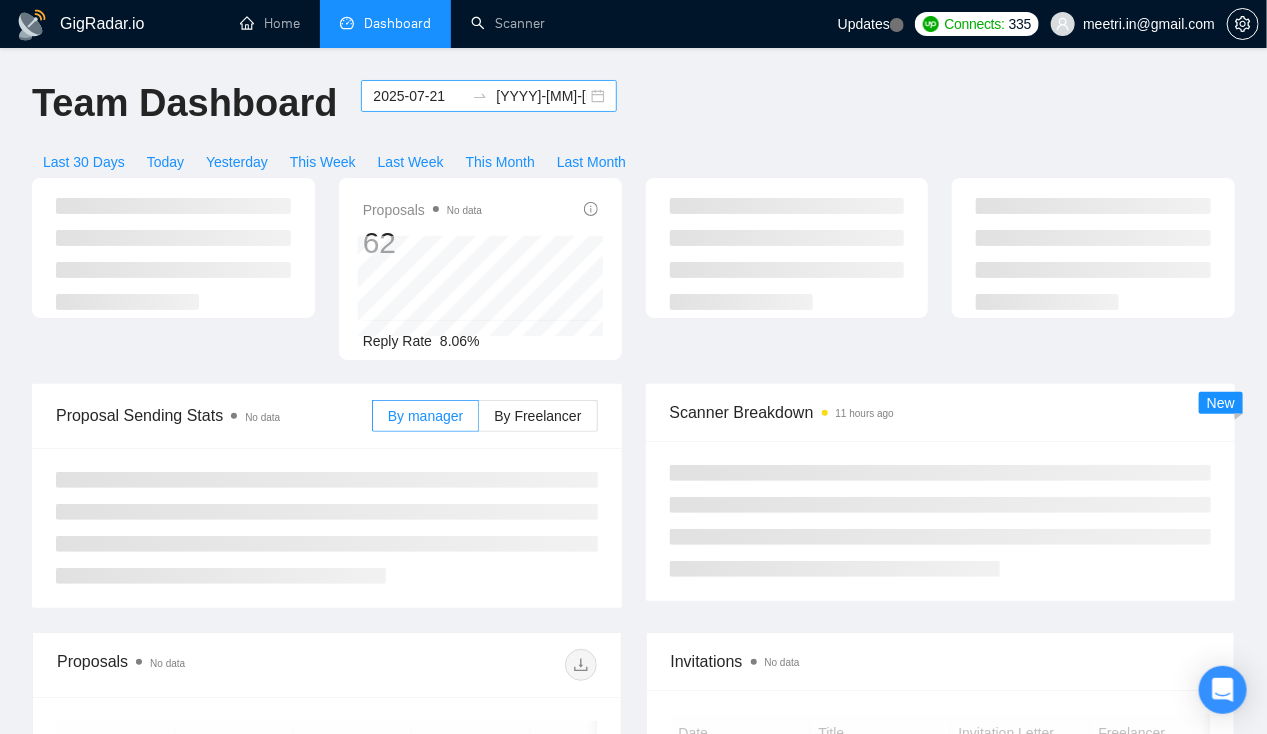 click on "[YYYY]-[MM]-[DD]" at bounding box center (541, 96) 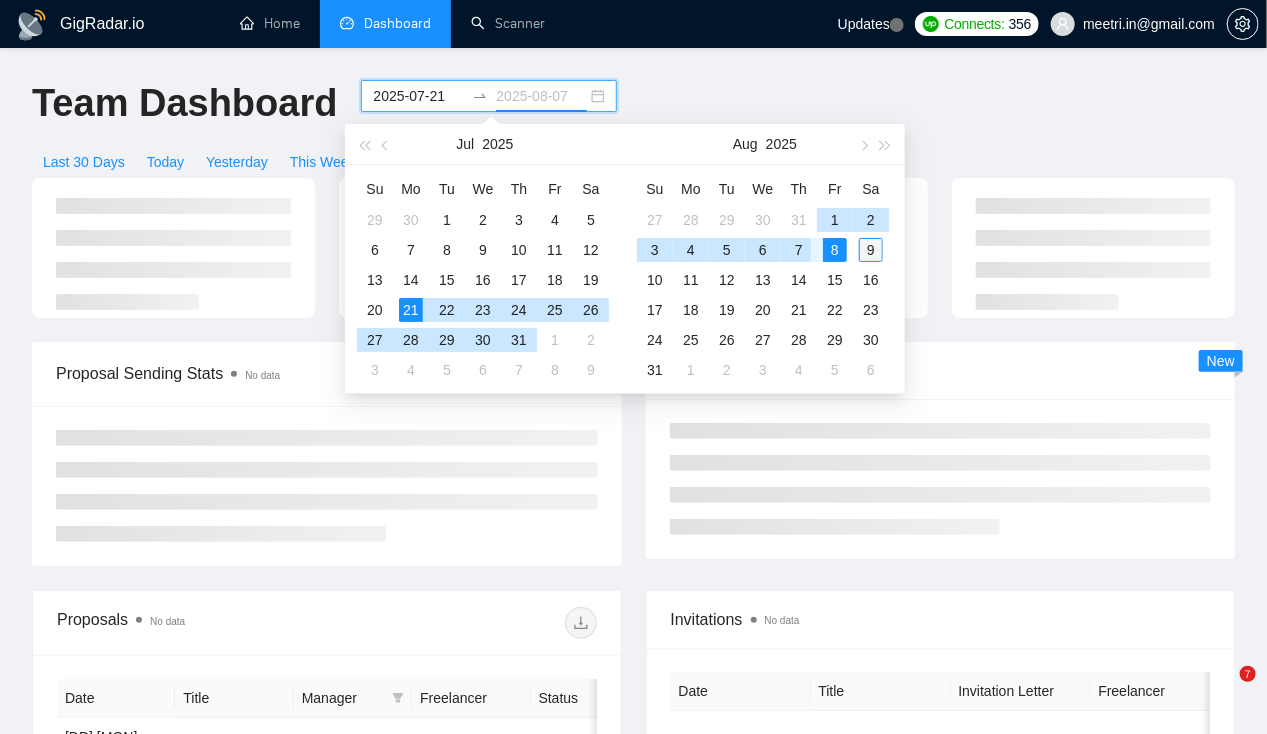 type on "2025-08-09" 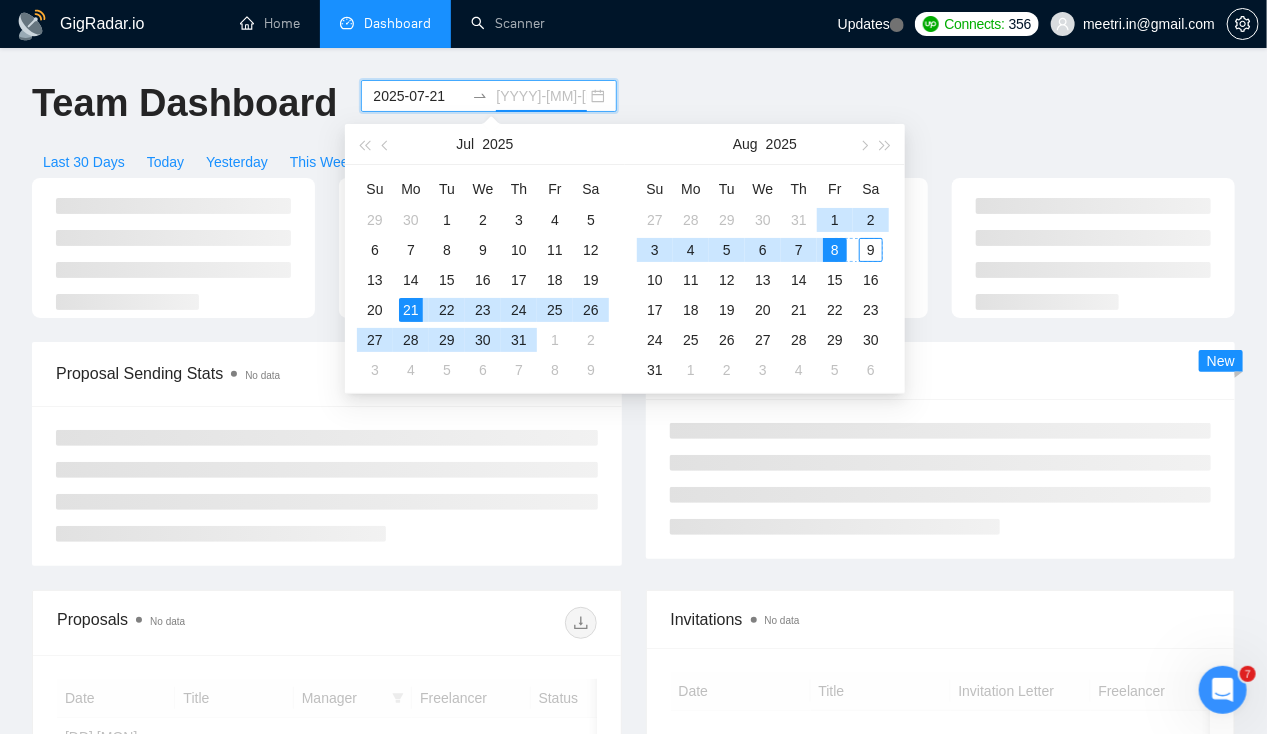 scroll, scrollTop: 0, scrollLeft: 0, axis: both 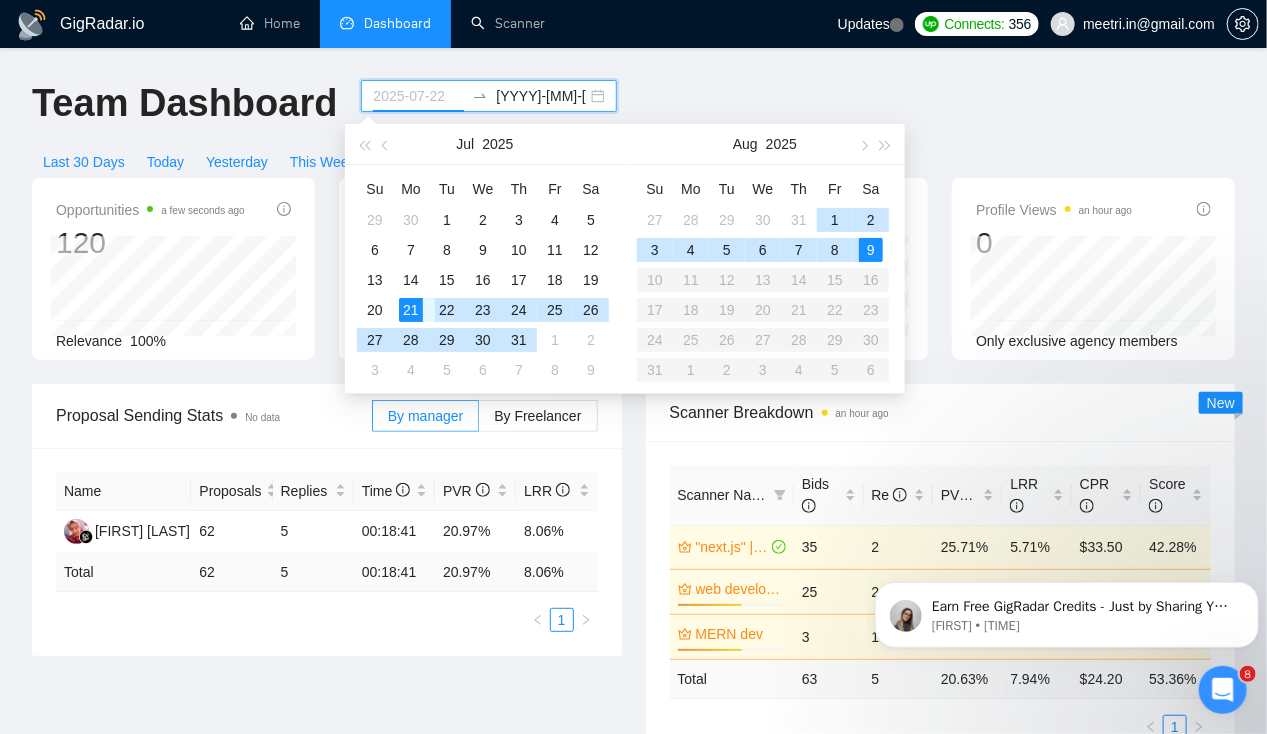 type on "2025-07-21" 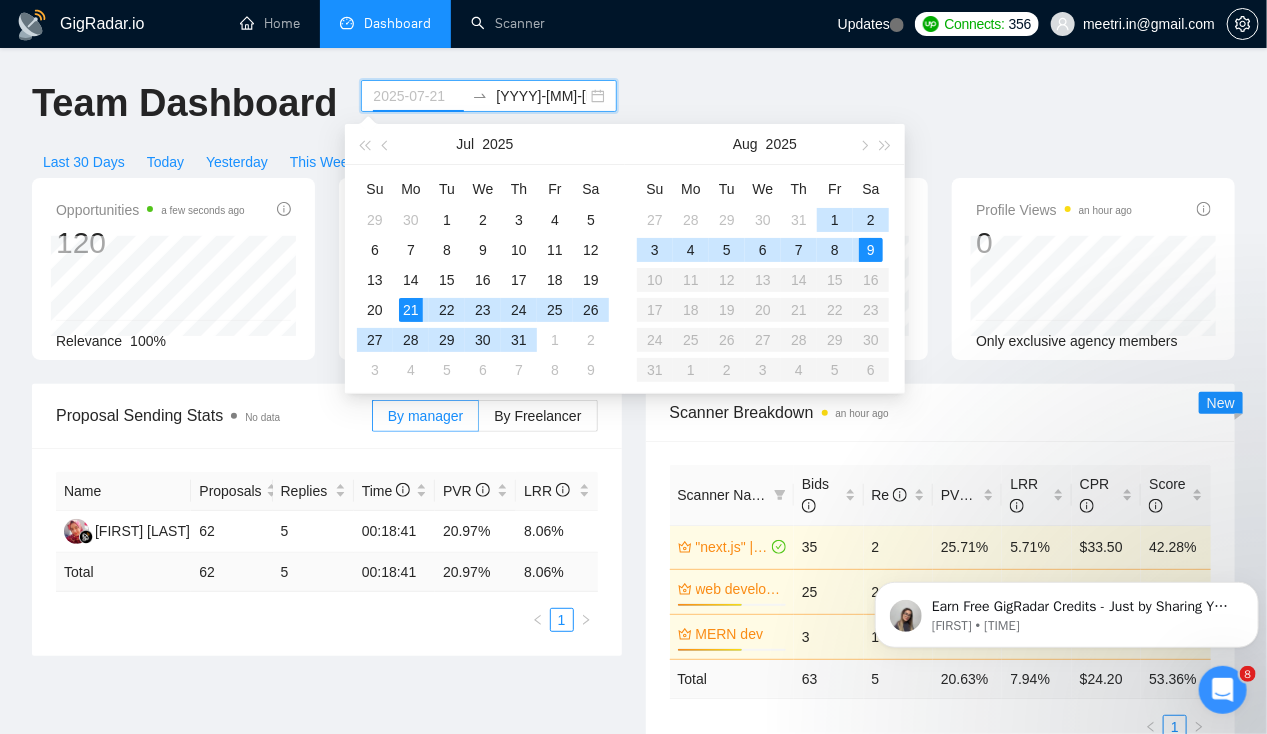 click on "21" at bounding box center [411, 310] 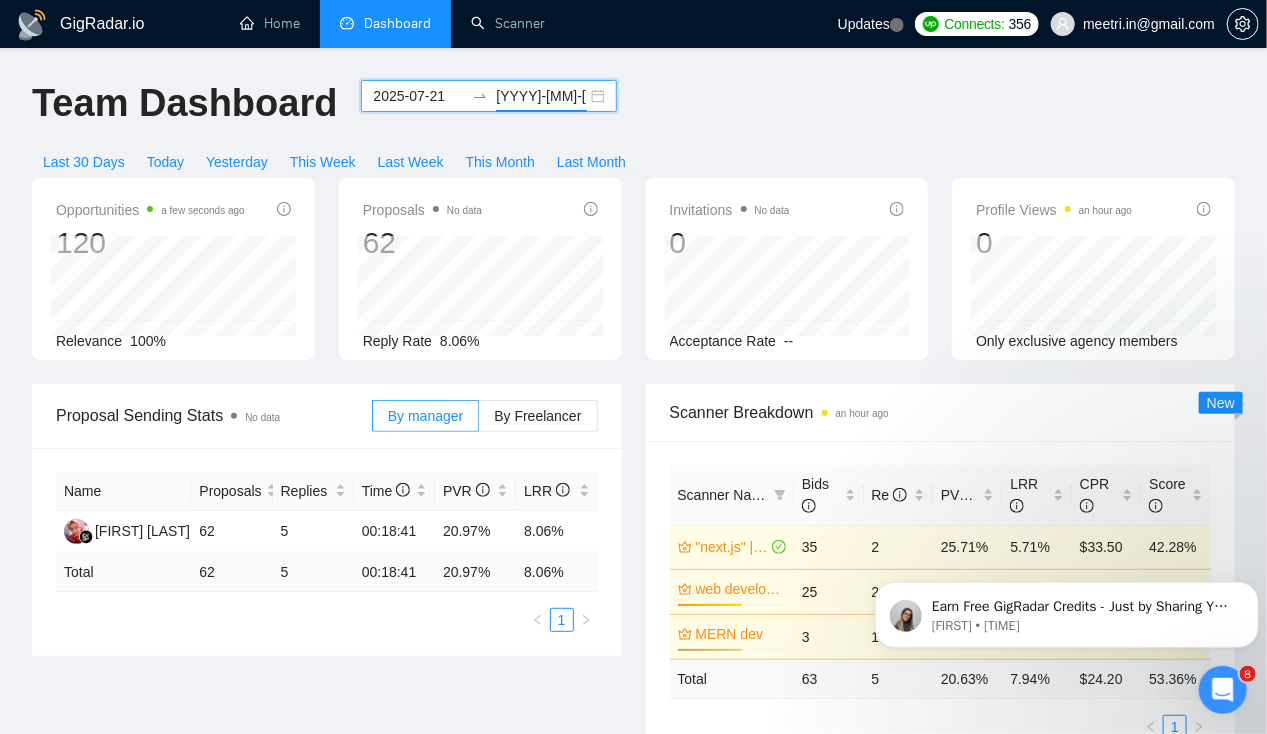 click on "2025-08-09" at bounding box center (541, 96) 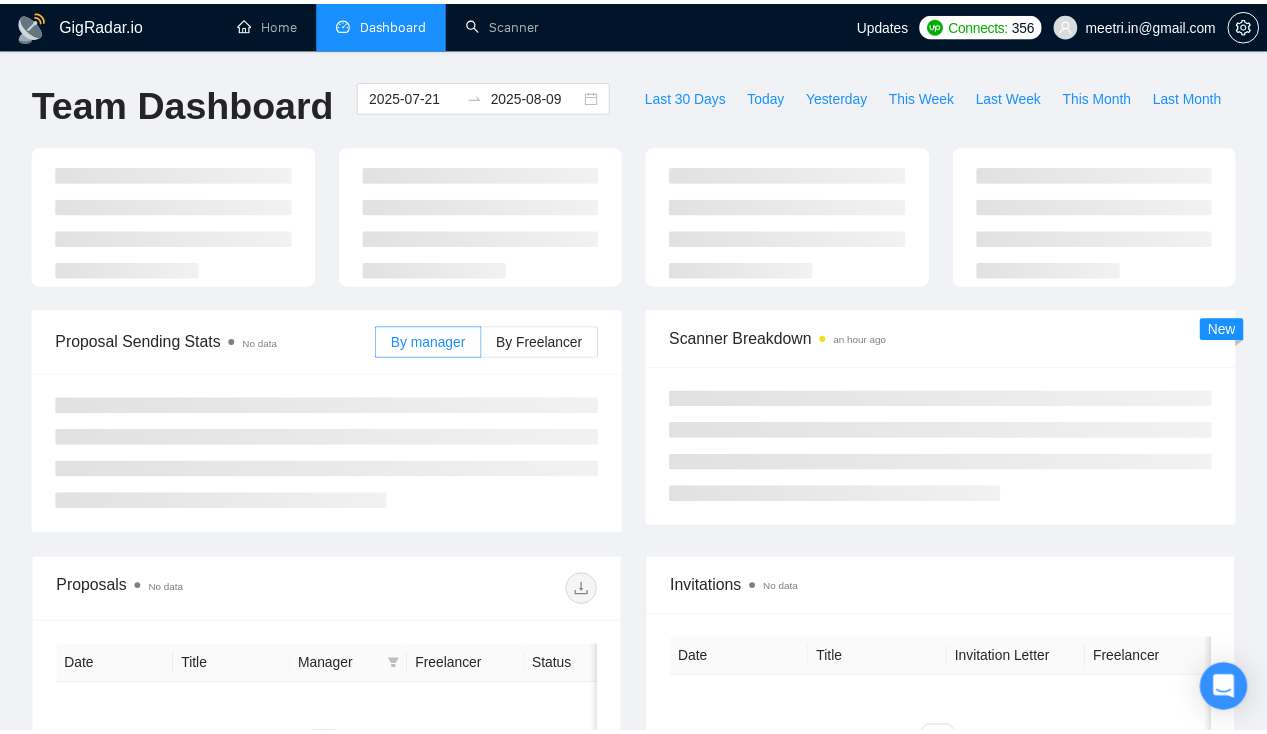 scroll, scrollTop: 0, scrollLeft: 0, axis: both 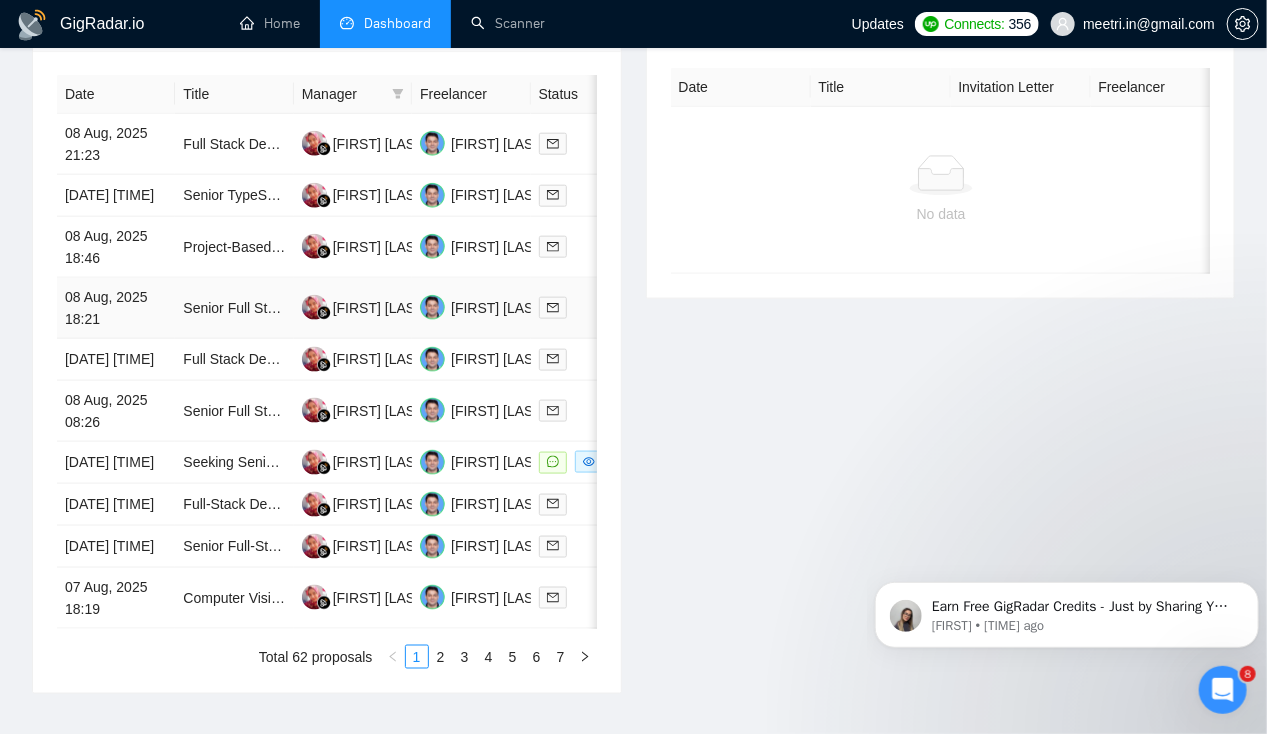 click on "08 Aug, 2025 18:21" at bounding box center [116, 308] 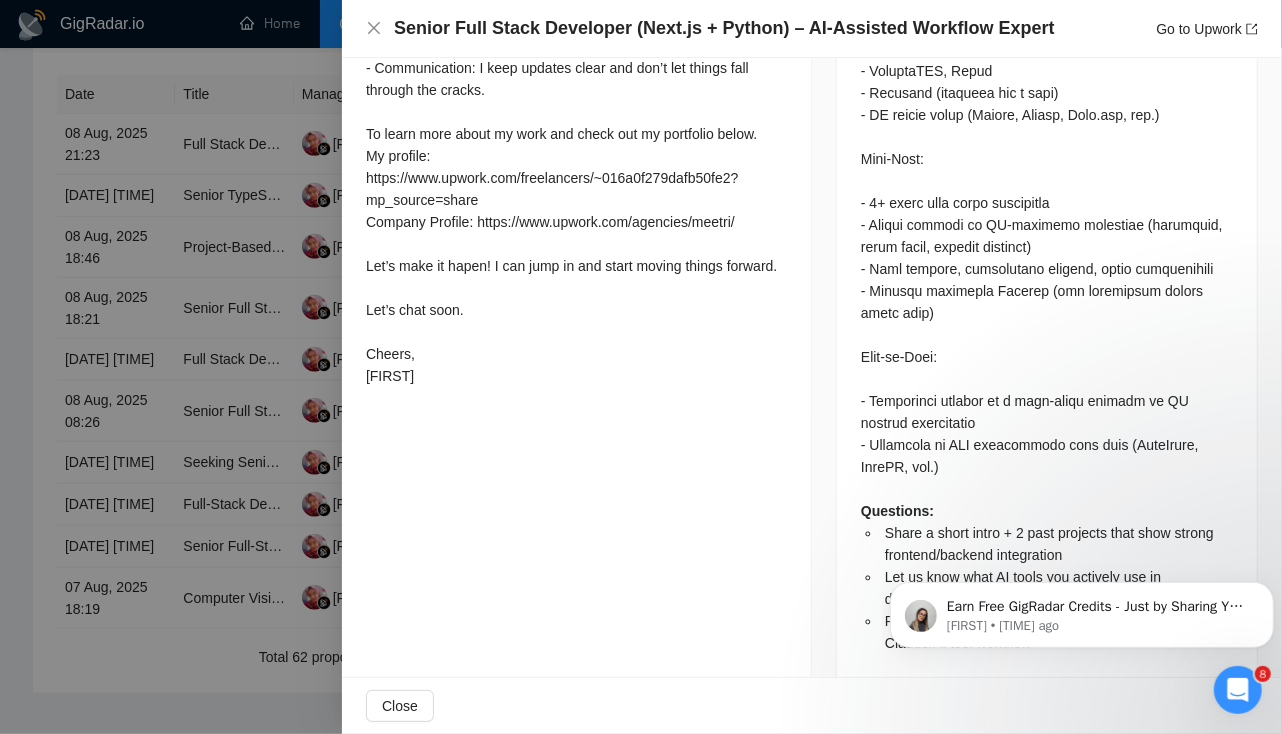scroll, scrollTop: 1361, scrollLeft: 0, axis: vertical 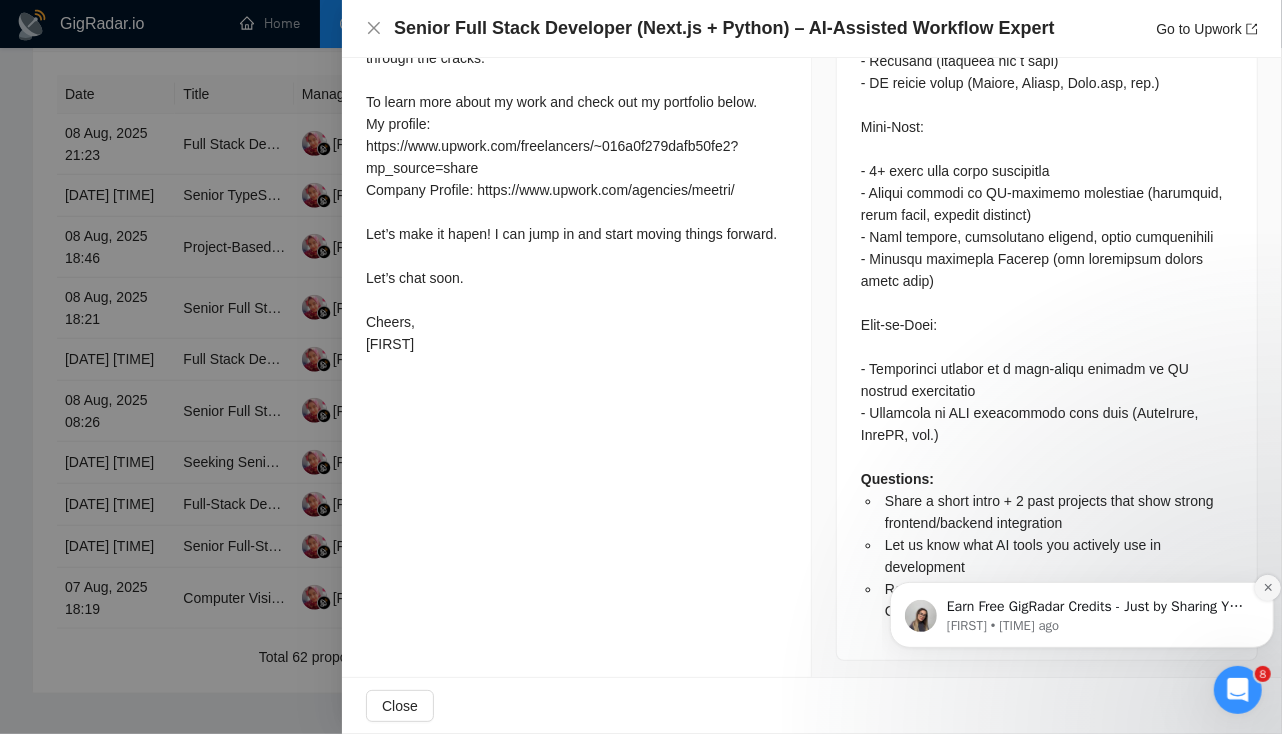 click 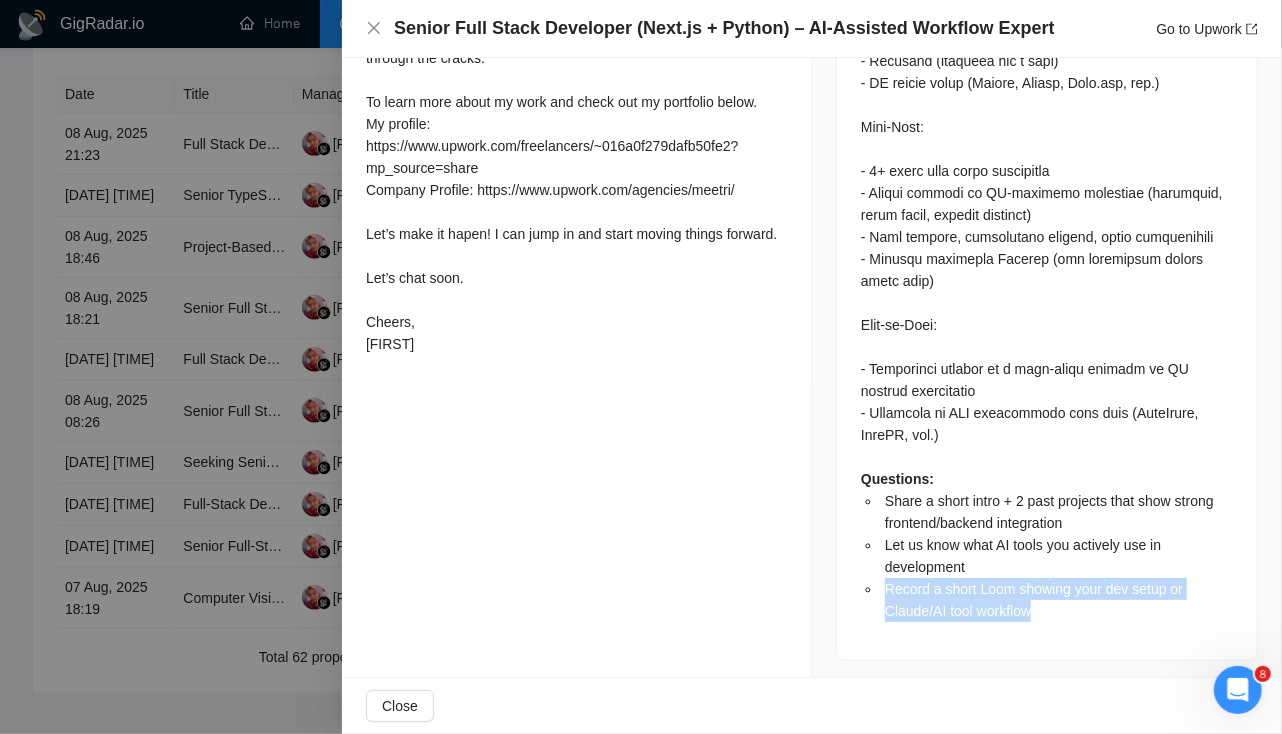 drag, startPoint x: 1033, startPoint y: 610, endPoint x: 874, endPoint y: 590, distance: 160.25293 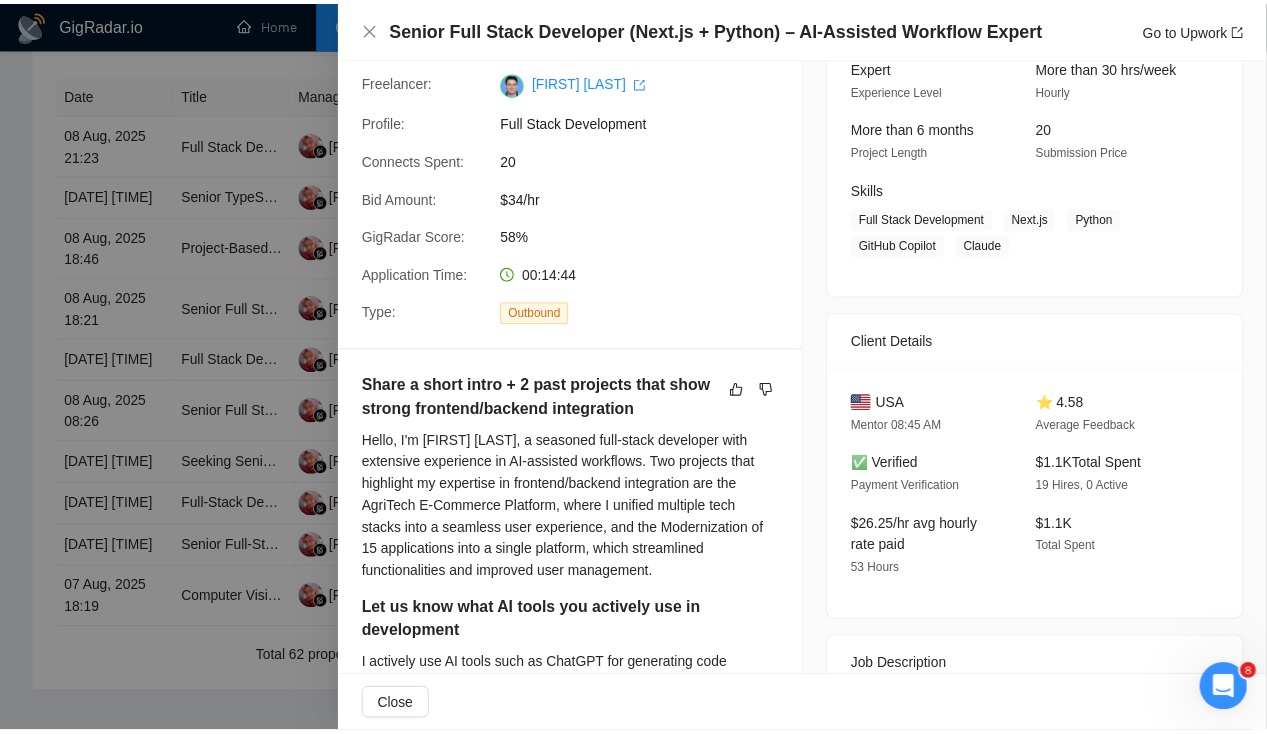 scroll, scrollTop: 0, scrollLeft: 0, axis: both 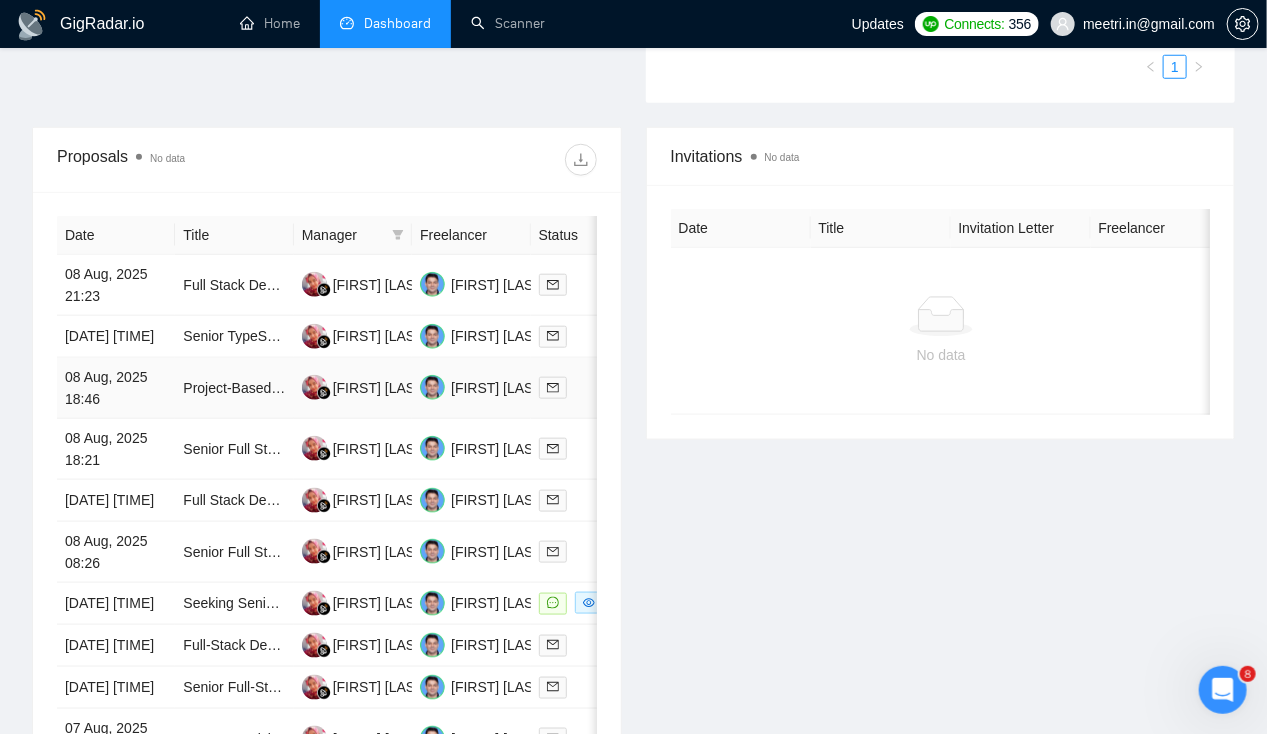 click on "08 Aug, 2025 18:46" at bounding box center [116, 388] 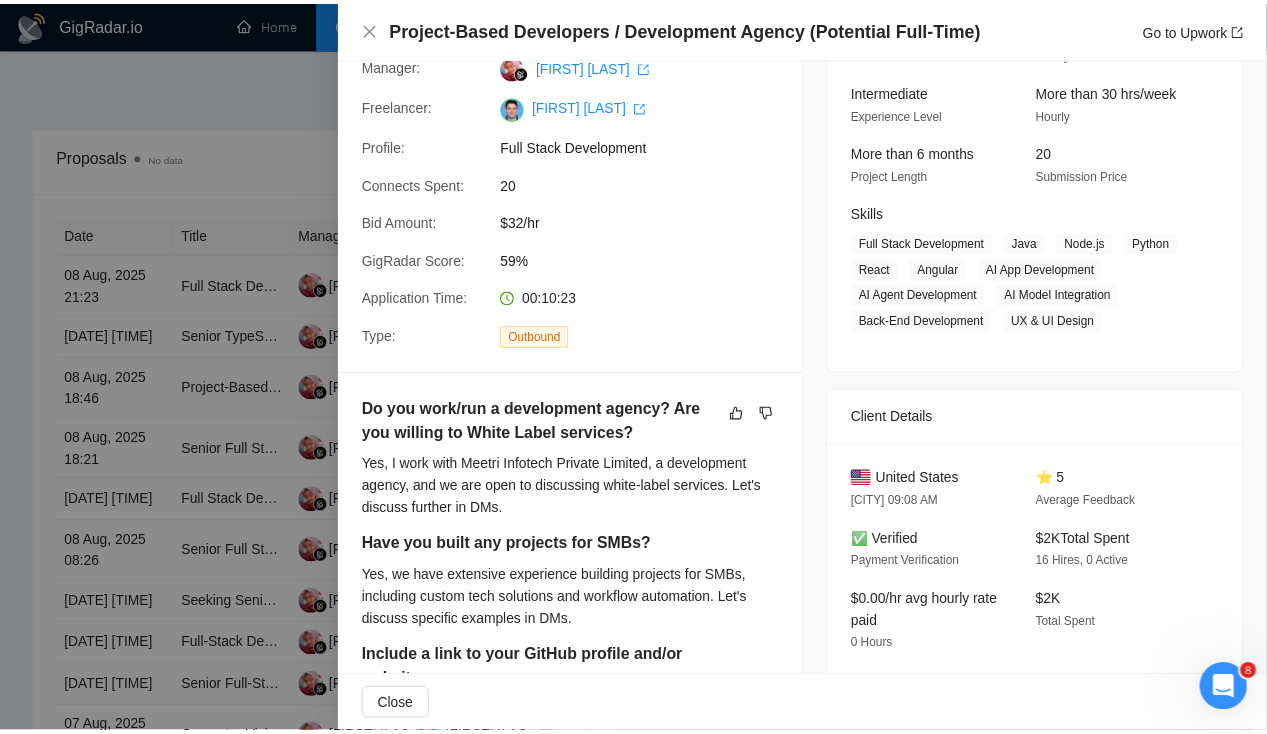 scroll, scrollTop: 0, scrollLeft: 0, axis: both 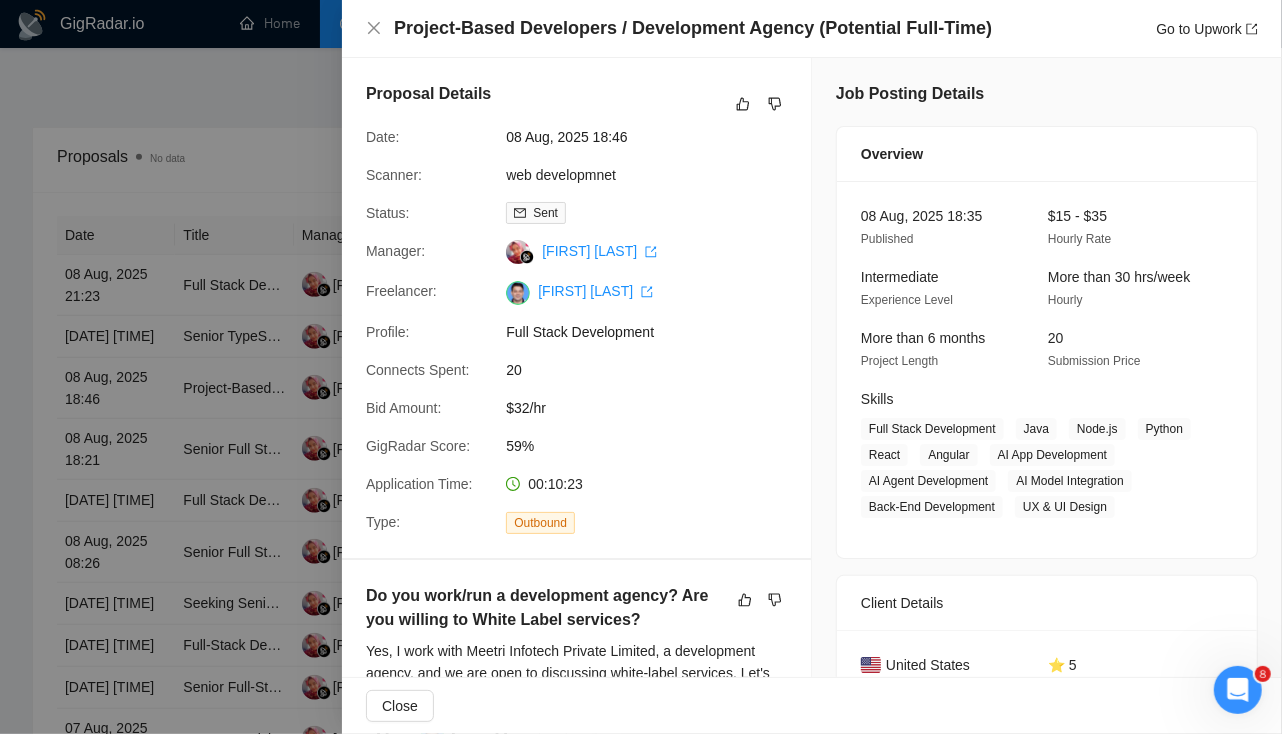 click on "GigRadar.io Home Dashboard Scanner Updates  Connects: 356 meetri.in@gmail.com Team Dashboard 2025-07-21 2025-08-09 Last 30 Days Today Yesterday This Week Last Week This Month Last Month Opportunities 2 minutes ago 120   Relevance 100% Proposals No data 62   Reply Rate 8.06% Invitations No data 0   Acceptance Rate -- Profile Views an hour ago 0   Only exclusive agency members Proposal Sending Stats No data By manager By Freelancer Name Proposals Replies Time   PVR   LRR   [FIRST] [LAST] 62 5 00:18:41 20.97% 8.06% Total 62 5 00:18:41 20.97 % 8.06 % 1 Scanner Breakdown an hour ago Scanner Name Bids   Re   PVR   LRR   CPR   Score   "next.js" | "next js 35 2 25.71% 5.71% $33.50 42.28% MERN dev 59% 3 1 33.33% 33.33% $6.00 24.64% web developmnet 59% 25 2 12.00% 8.00% $24.00 78.80% Total 63 5 20.63 % 7.94 % $ 24.20 53.36 % 1 New Proposals No data Date Title Manager Freelancer Status               [DATE] [TIME] Full Stack Developer Needed for Analytics Software Development [FIRST] [LAST]" at bounding box center [641, -293] 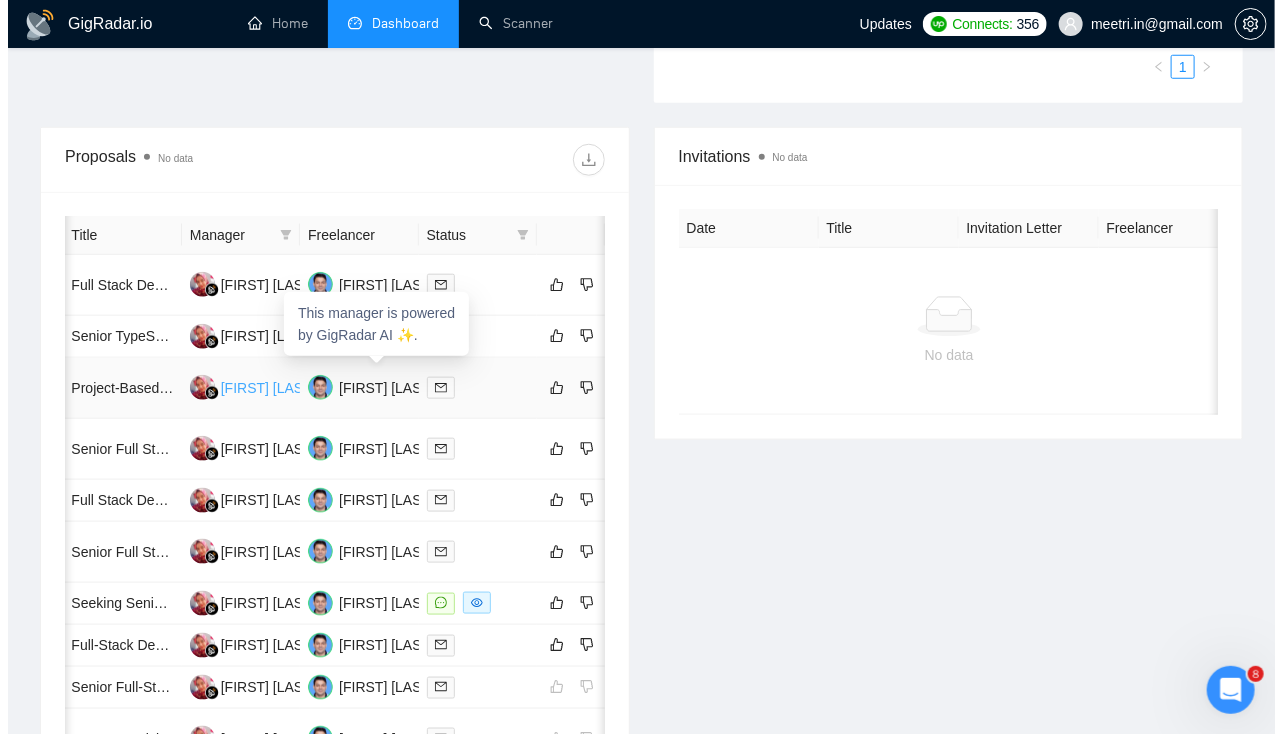 scroll, scrollTop: 0, scrollLeft: 0, axis: both 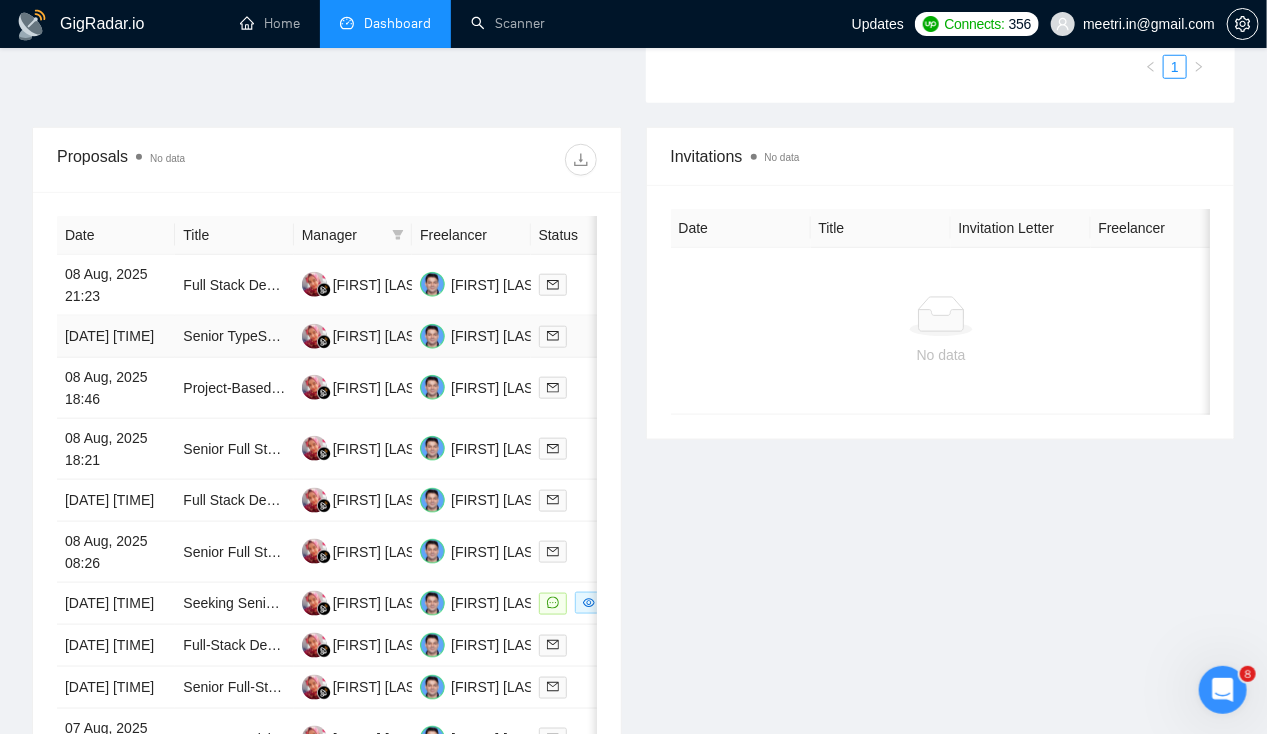 click on "[DATE] [TIME]" at bounding box center [116, 337] 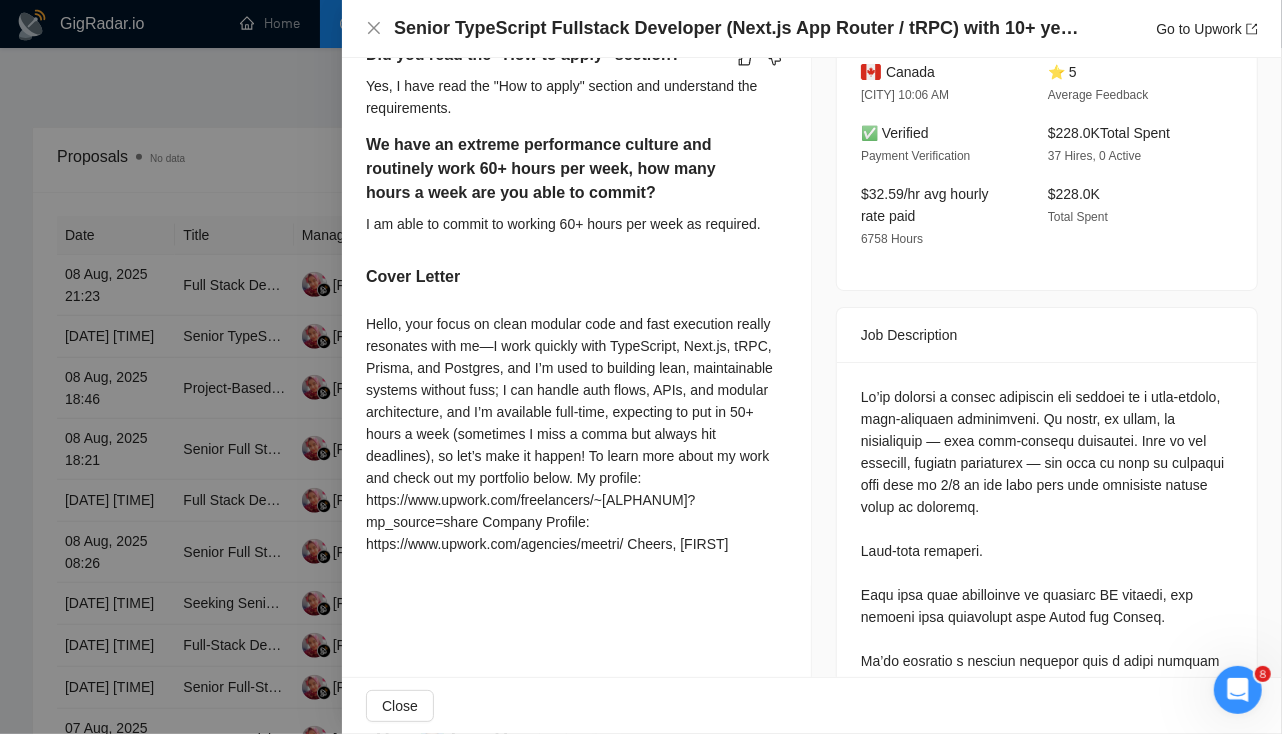 scroll, scrollTop: 594, scrollLeft: 0, axis: vertical 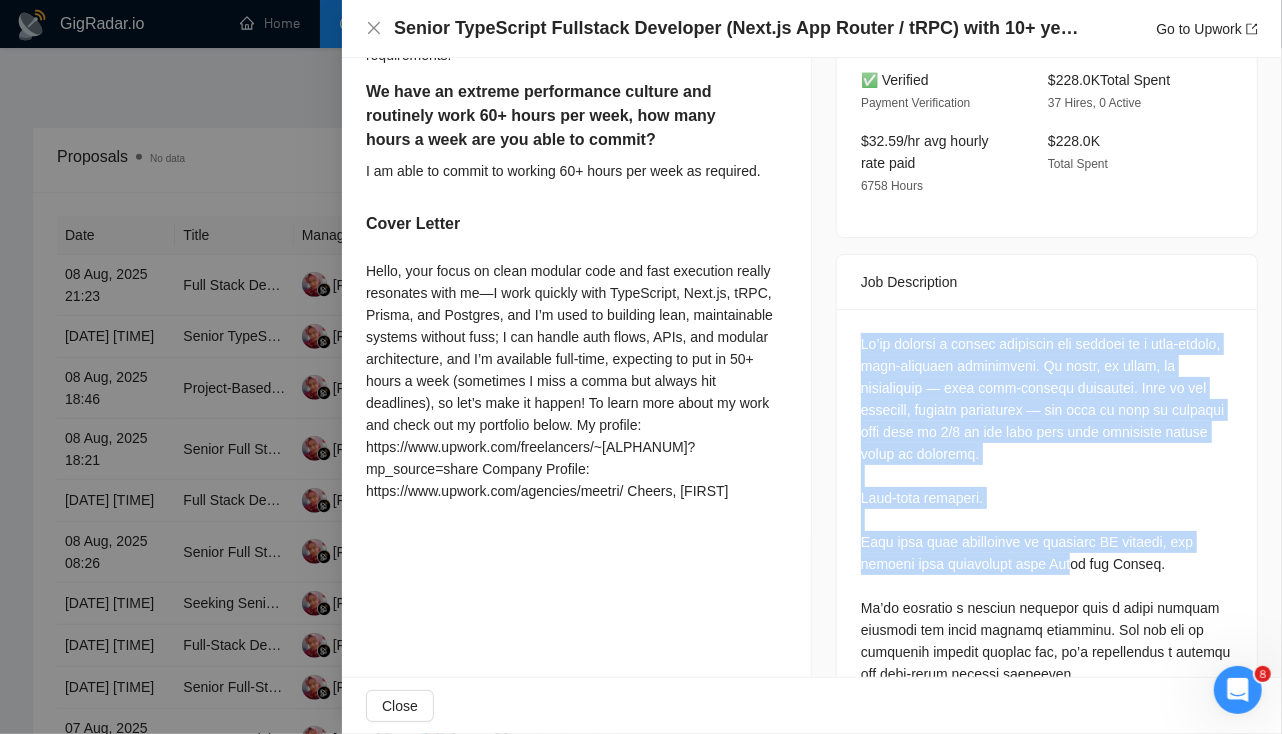 drag, startPoint x: 854, startPoint y: 344, endPoint x: 1052, endPoint y: 556, distance: 290.08273 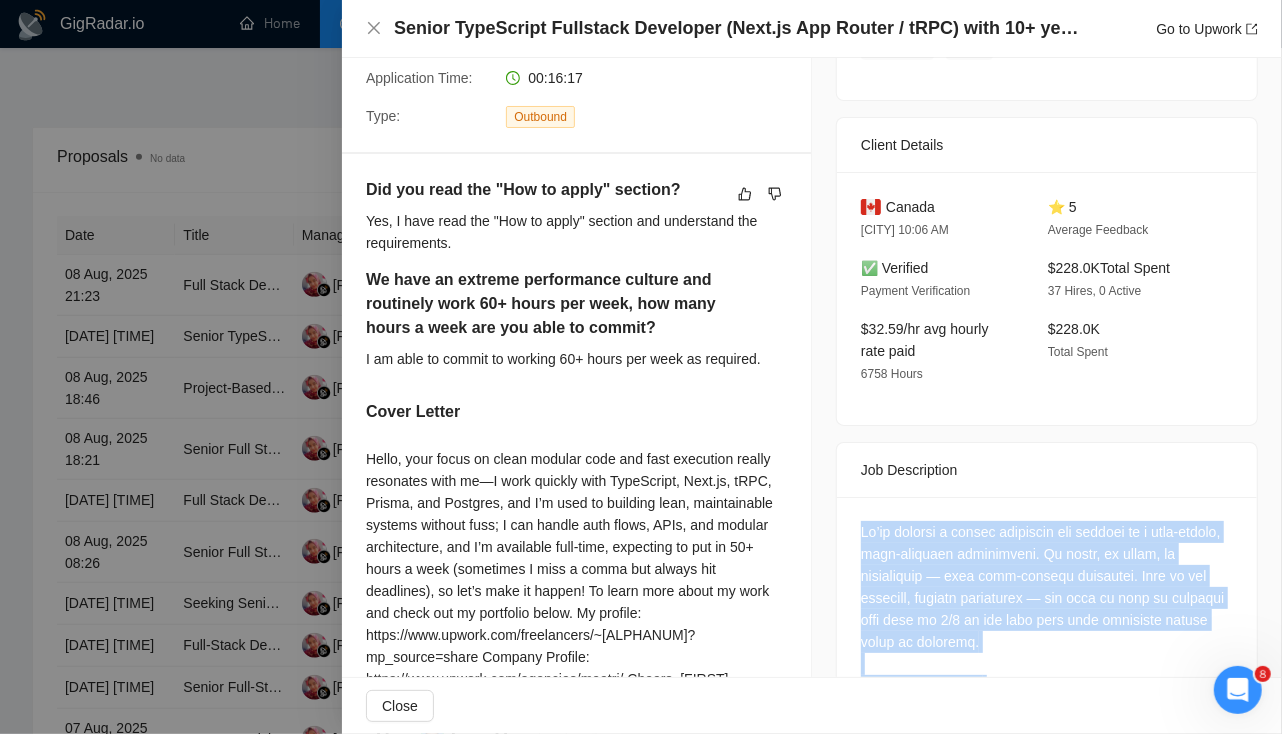 scroll, scrollTop: 0, scrollLeft: 0, axis: both 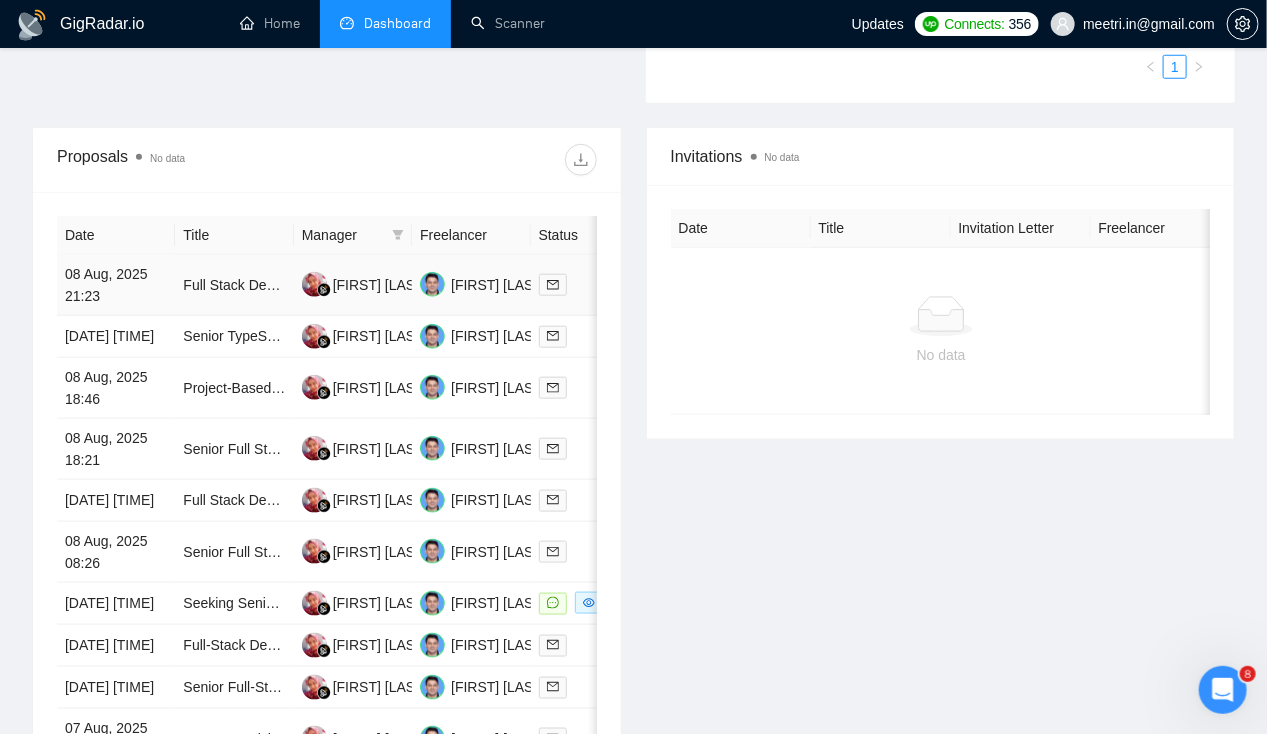 click on "08 Aug, 2025 21:23" at bounding box center [116, 285] 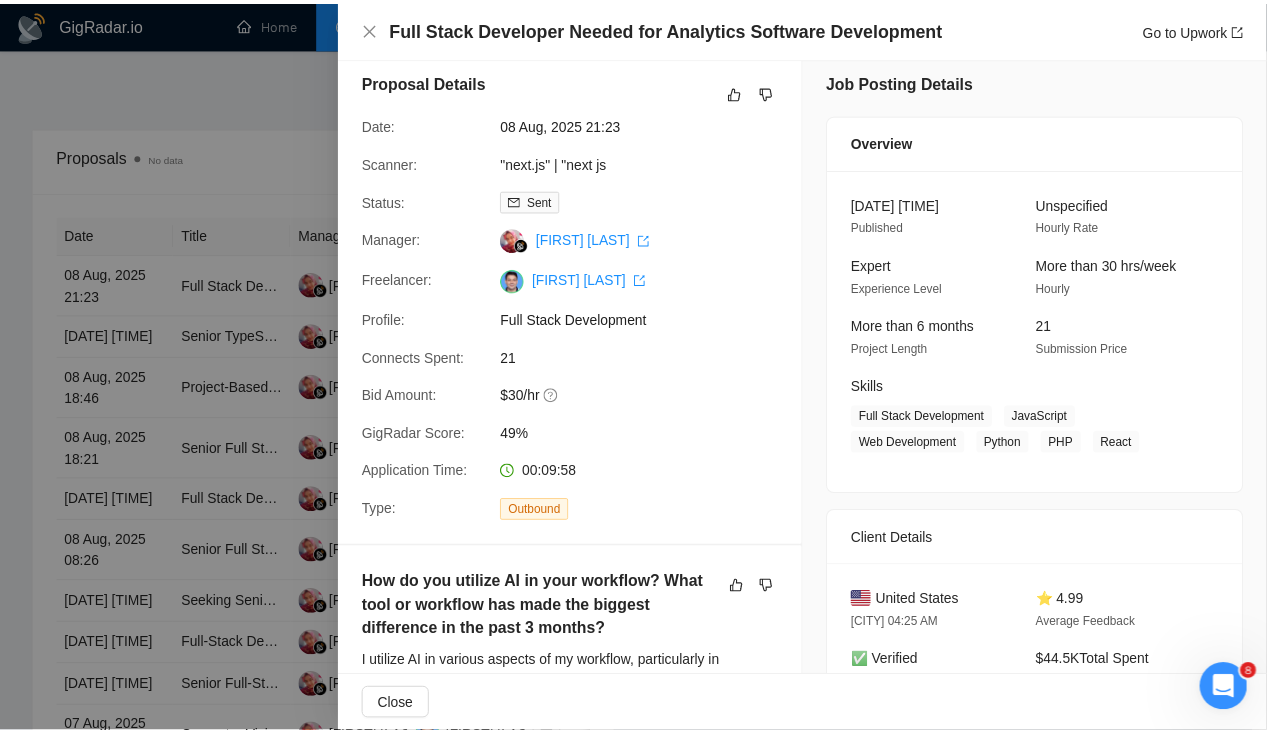 scroll, scrollTop: 0, scrollLeft: 0, axis: both 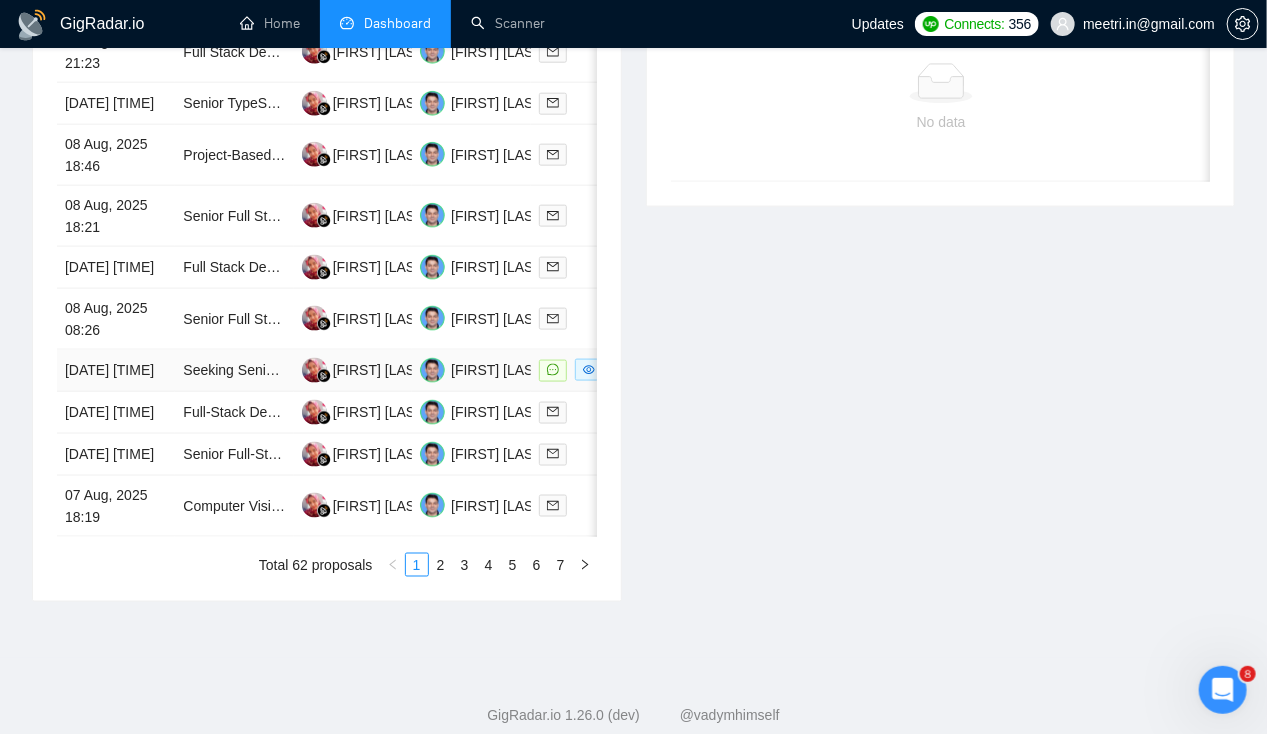click on "[DATE] [TIME]" at bounding box center [116, 371] 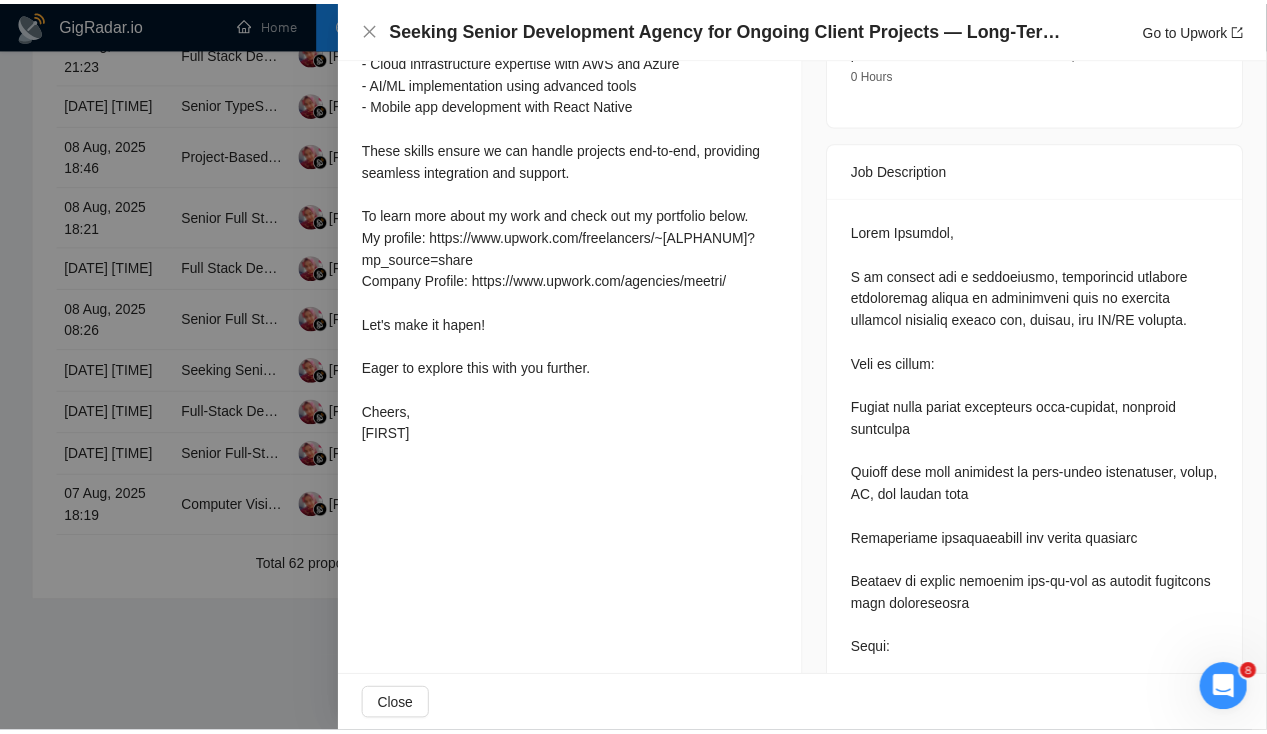 scroll, scrollTop: 743, scrollLeft: 0, axis: vertical 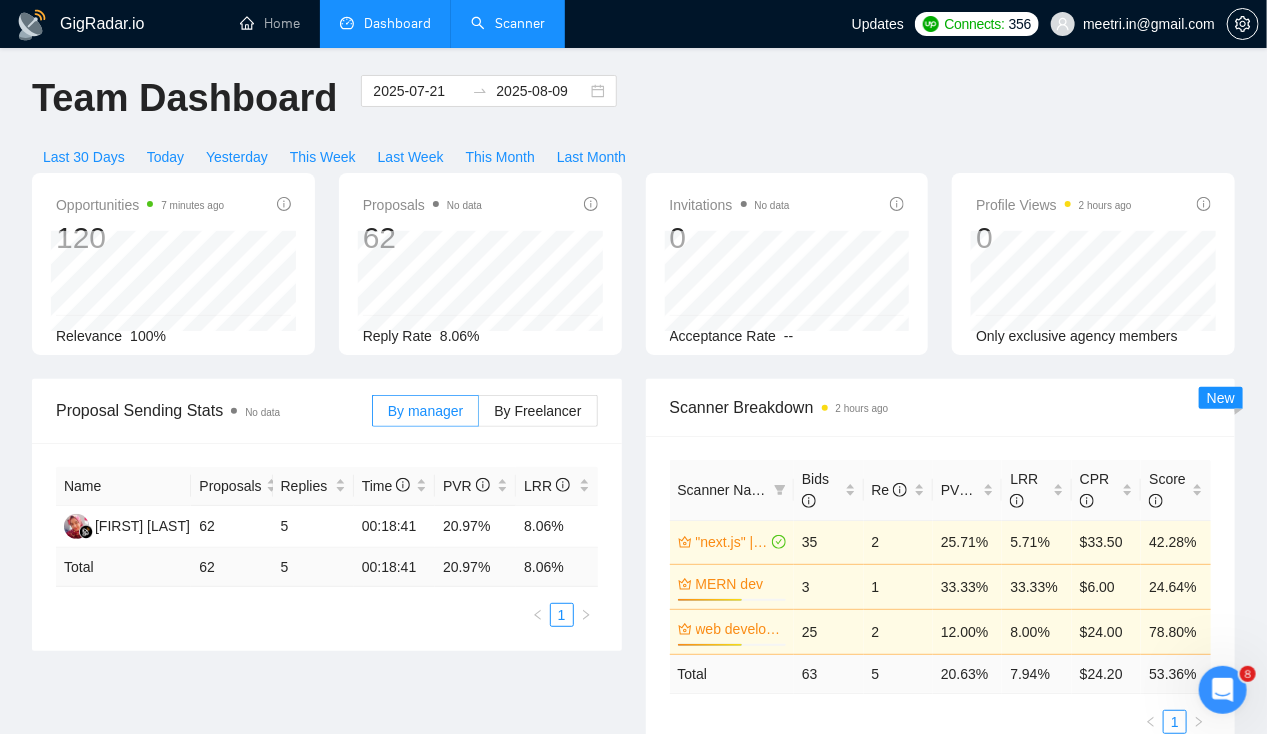 click on "Scanner" at bounding box center [508, 23] 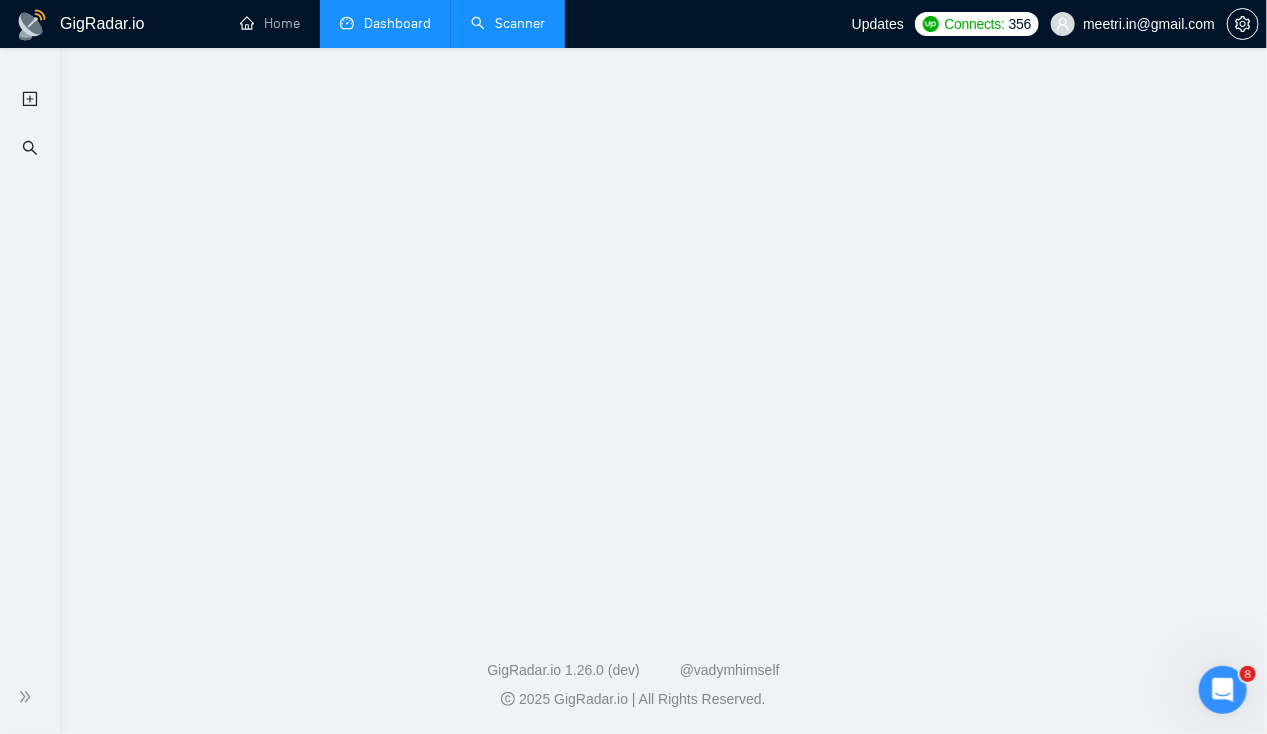 scroll, scrollTop: 0, scrollLeft: 0, axis: both 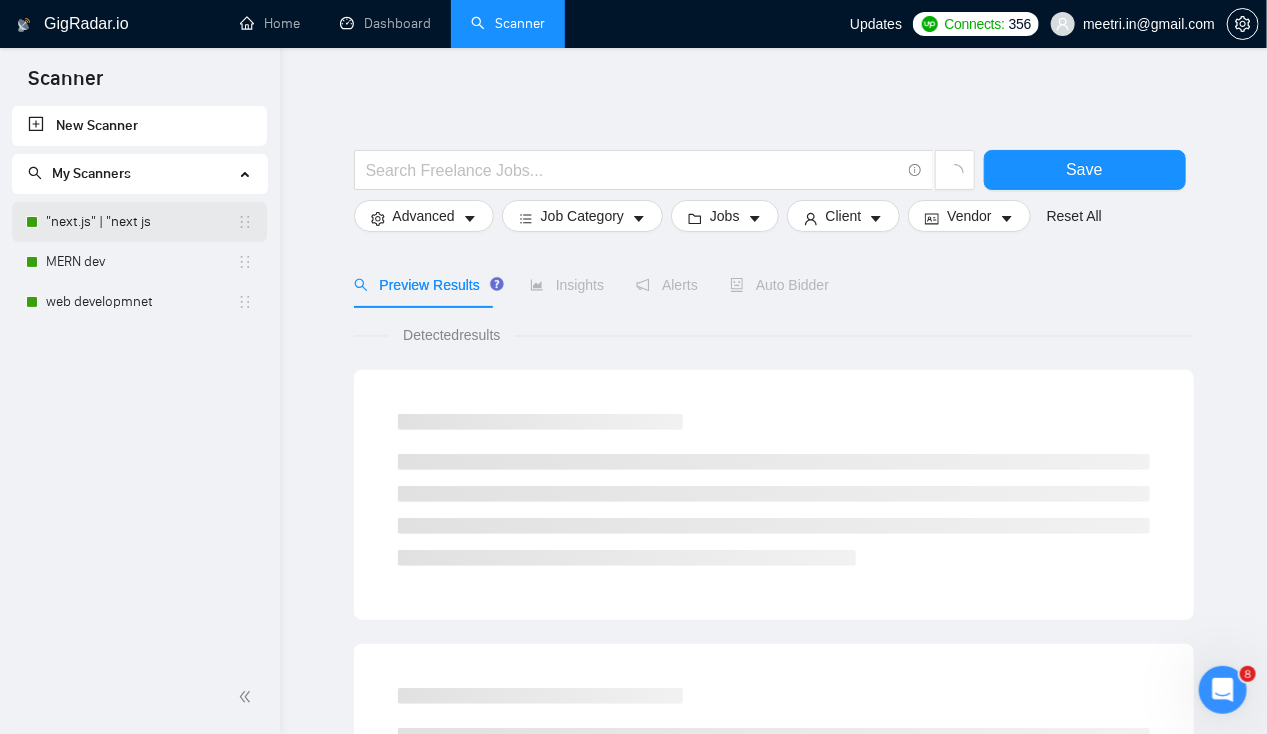click on ""next.js" | "next js" at bounding box center [141, 222] 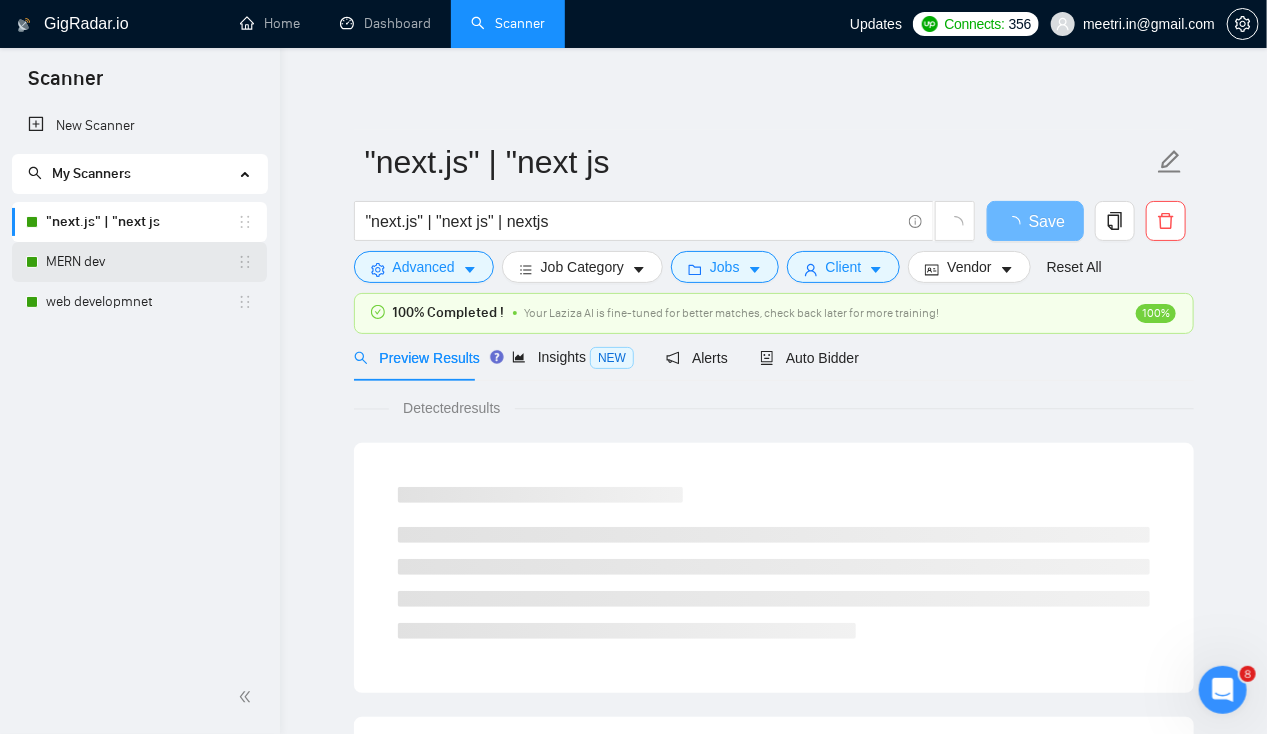 click on "MERN dev" at bounding box center (141, 262) 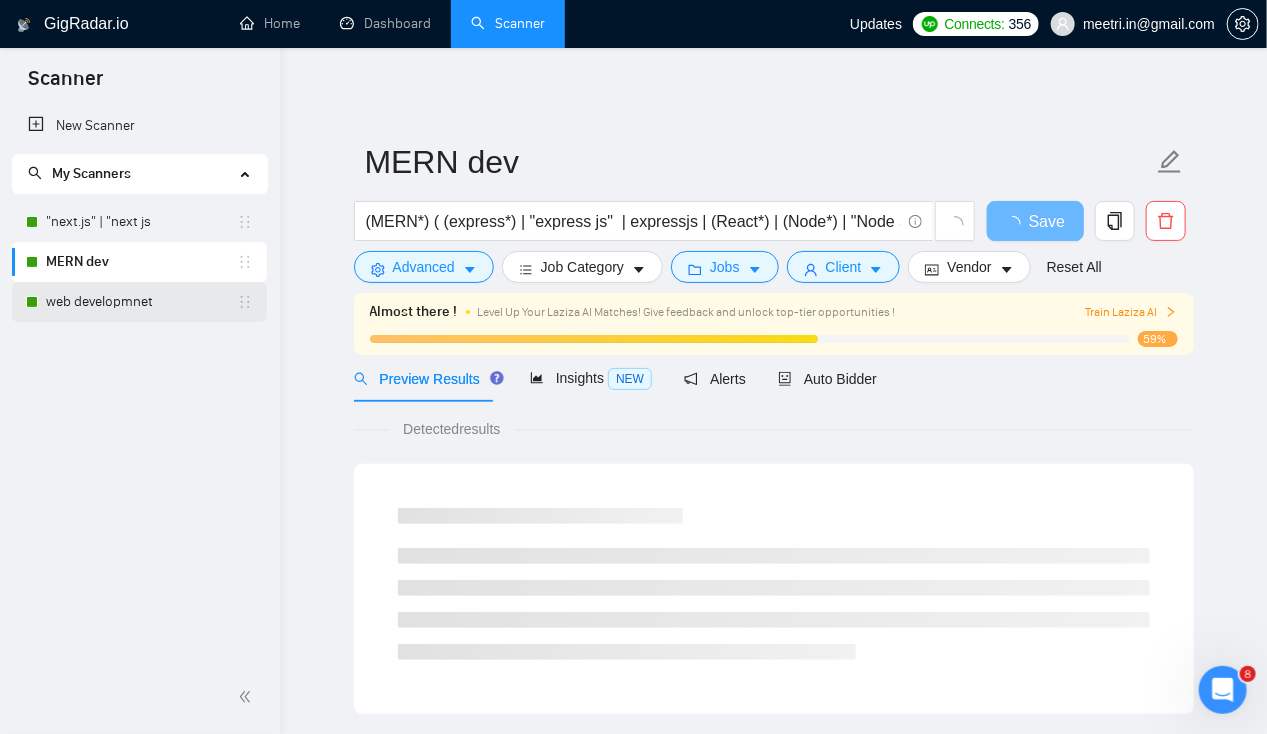 click on "web developmnet" at bounding box center [141, 302] 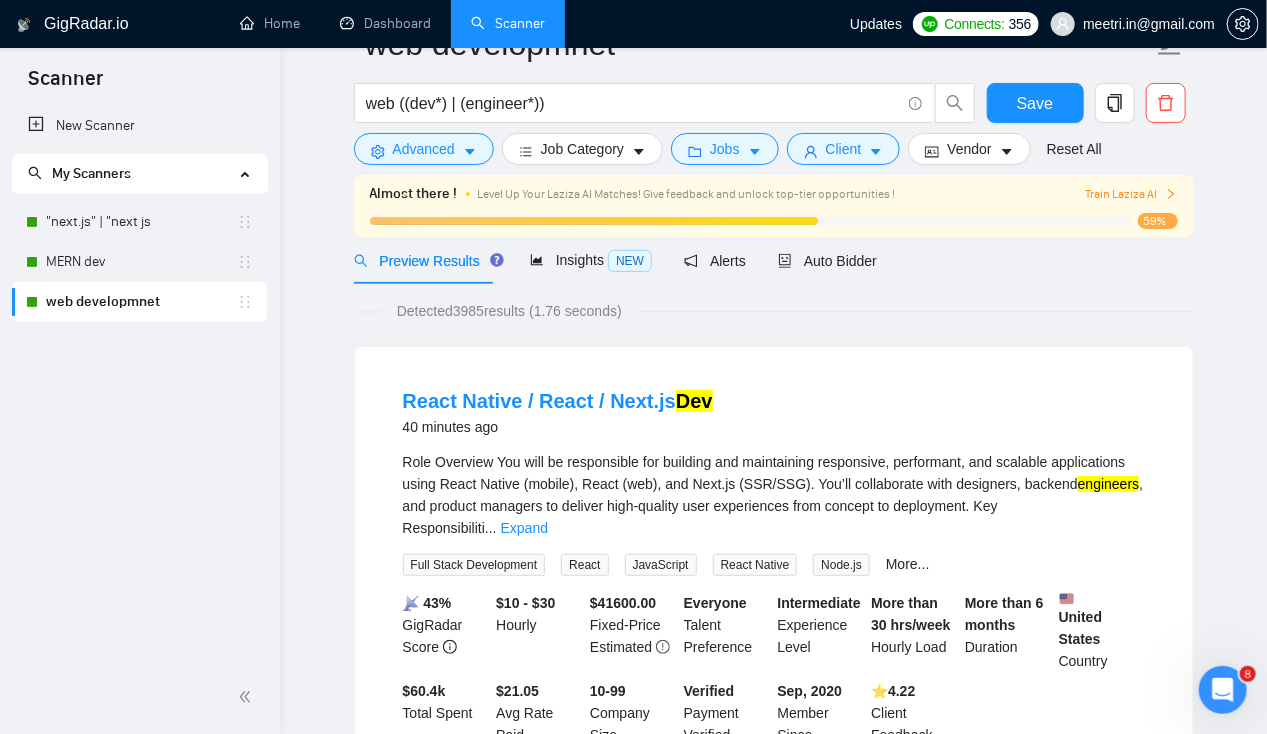 scroll, scrollTop: 0, scrollLeft: 0, axis: both 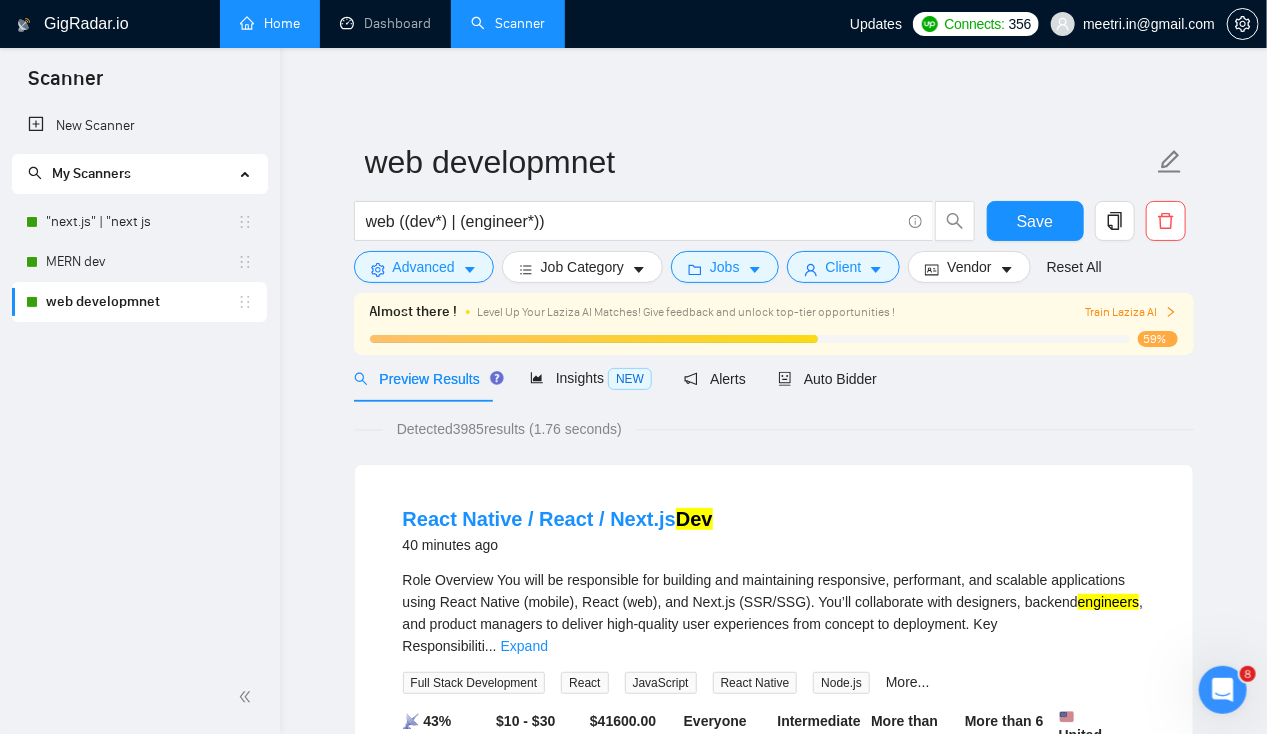 click on "Home" at bounding box center [270, 23] 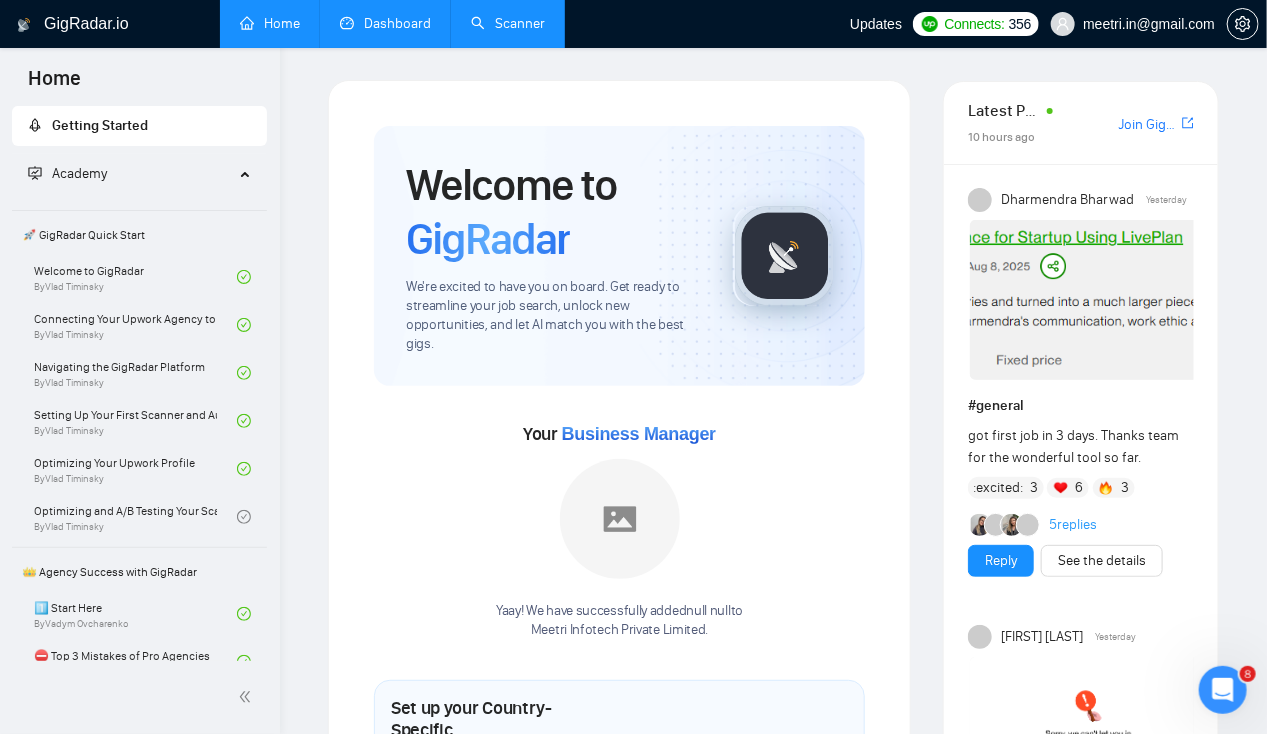 click on "Dashboard" at bounding box center [385, 23] 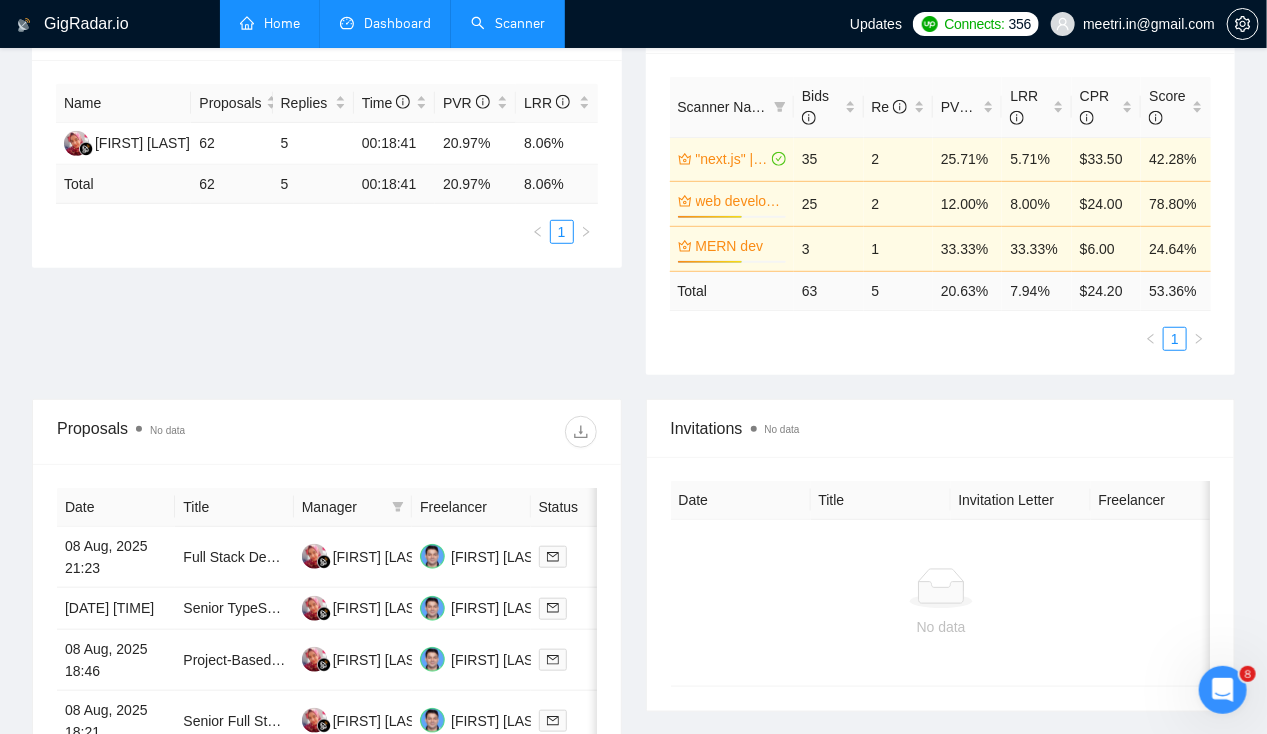 scroll, scrollTop: 434, scrollLeft: 0, axis: vertical 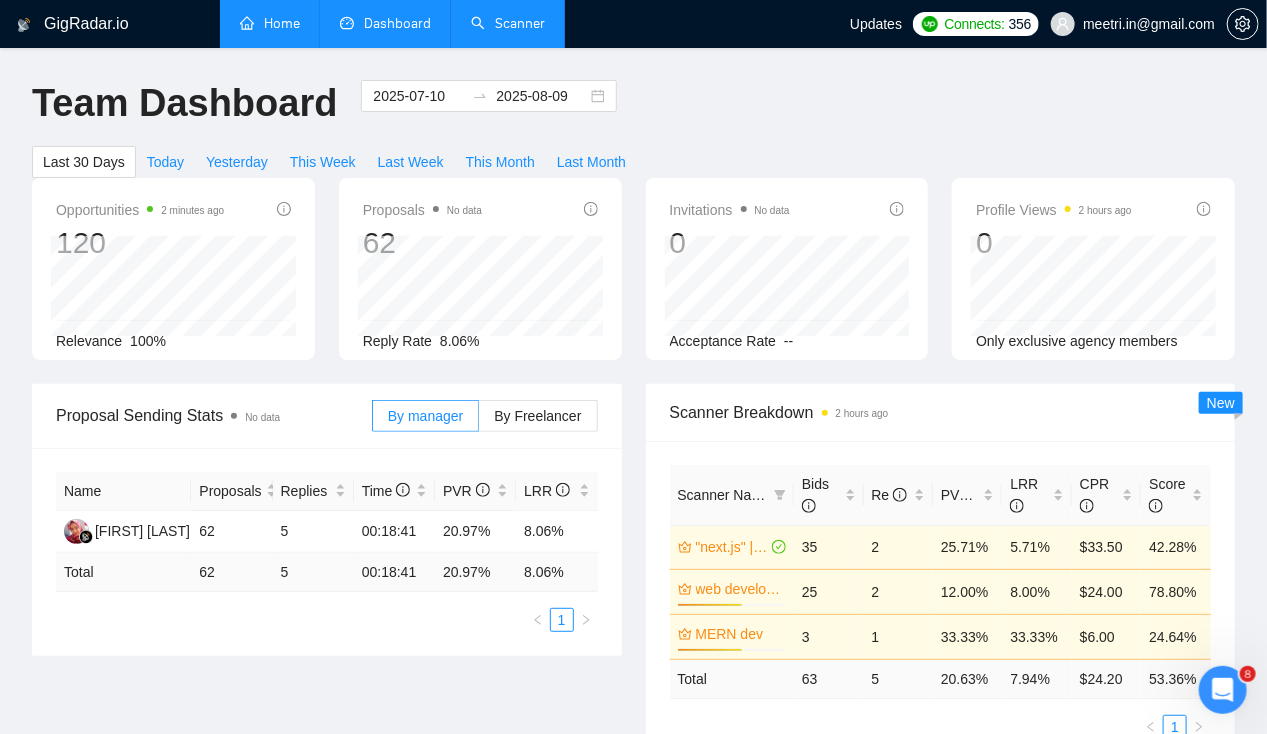click on "Opportunities 2 minutes ago 120   Relevance 100% Proposals No data 62   2025-08-09
Replied 0 Reply Rate 8.06% Invitations No data 0   Acceptance Rate -- Profile Views 2 hours ago 0   Only exclusive agency members" at bounding box center [633, 281] 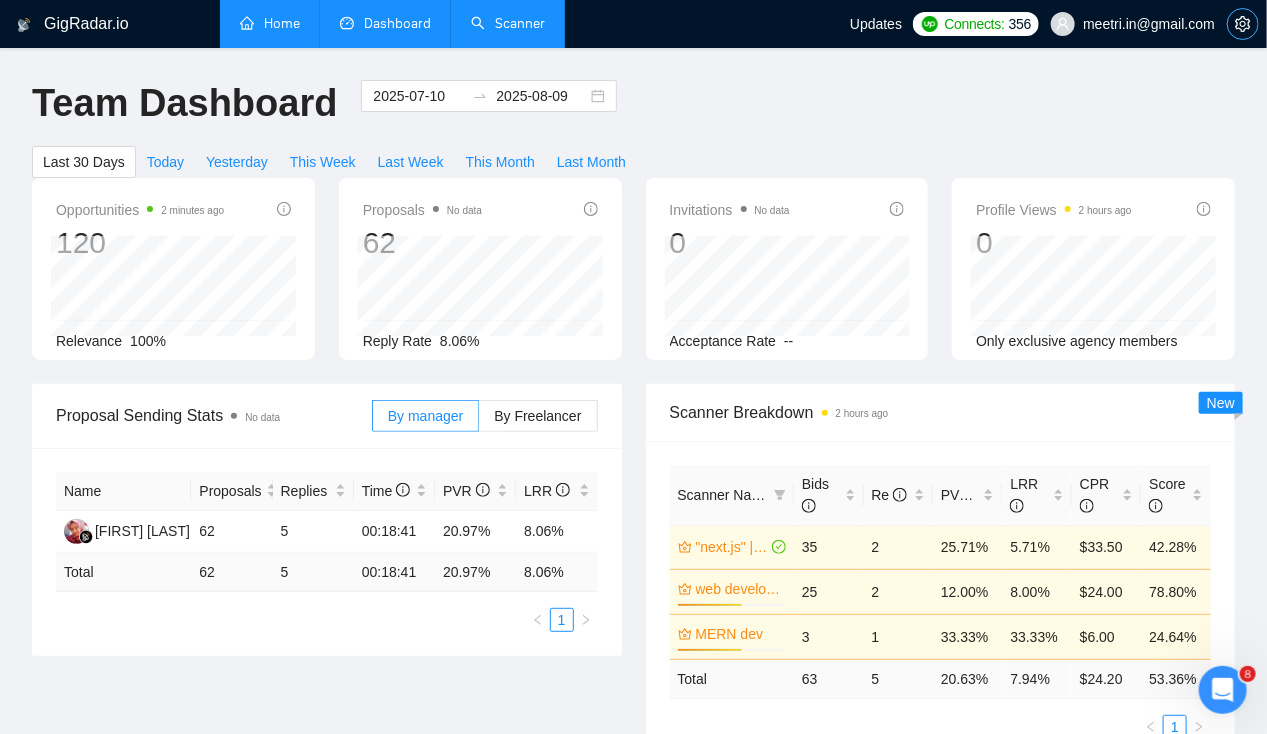 click at bounding box center (1243, 24) 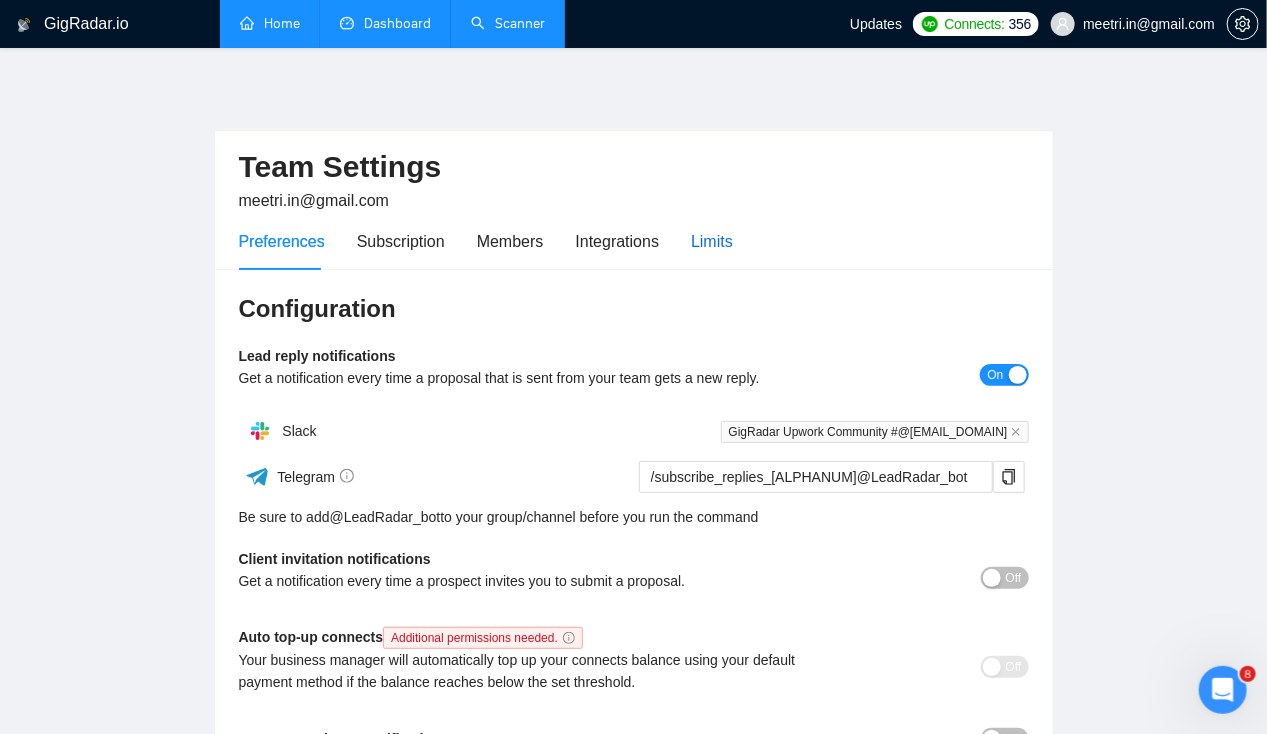 click on "Limits" at bounding box center [712, 241] 